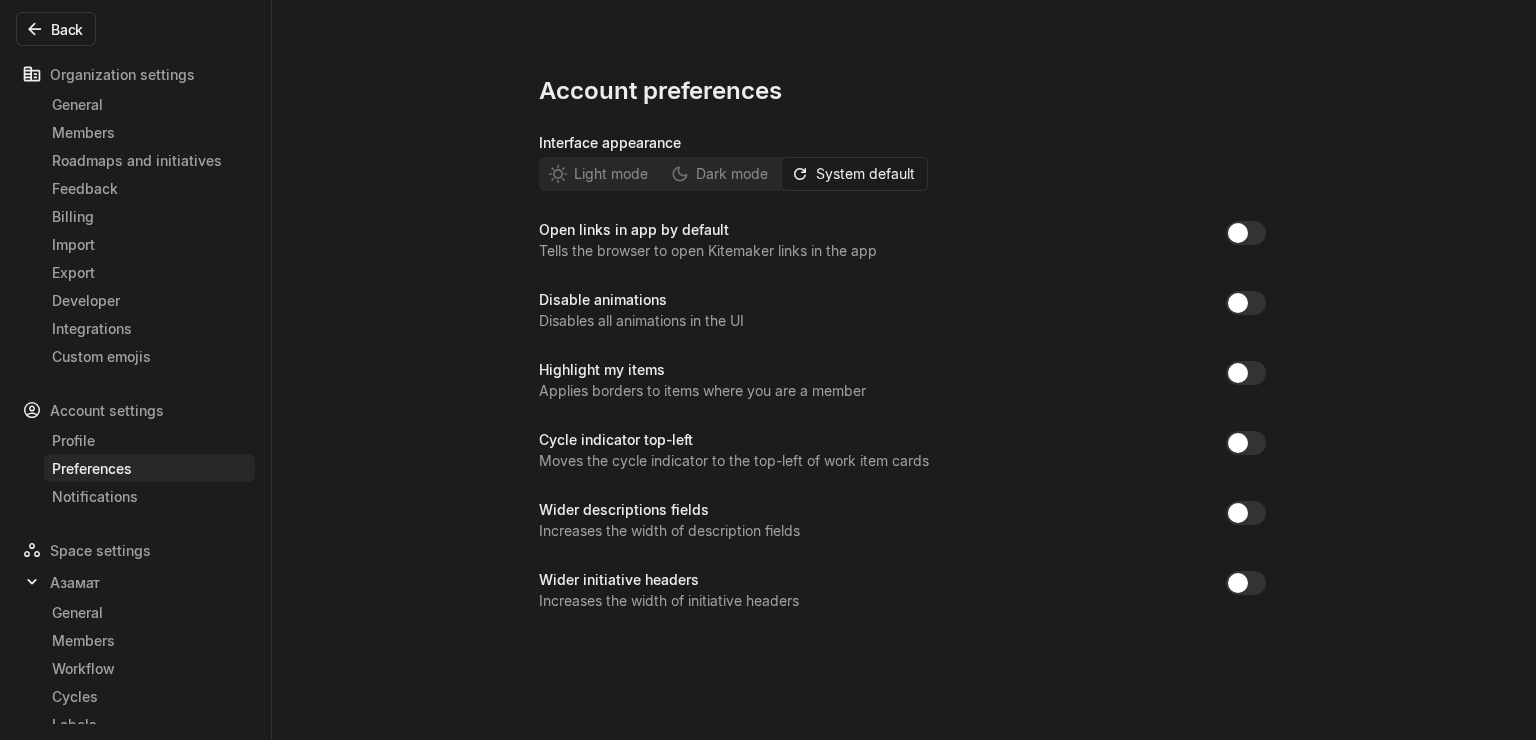 scroll, scrollTop: 0, scrollLeft: 0, axis: both 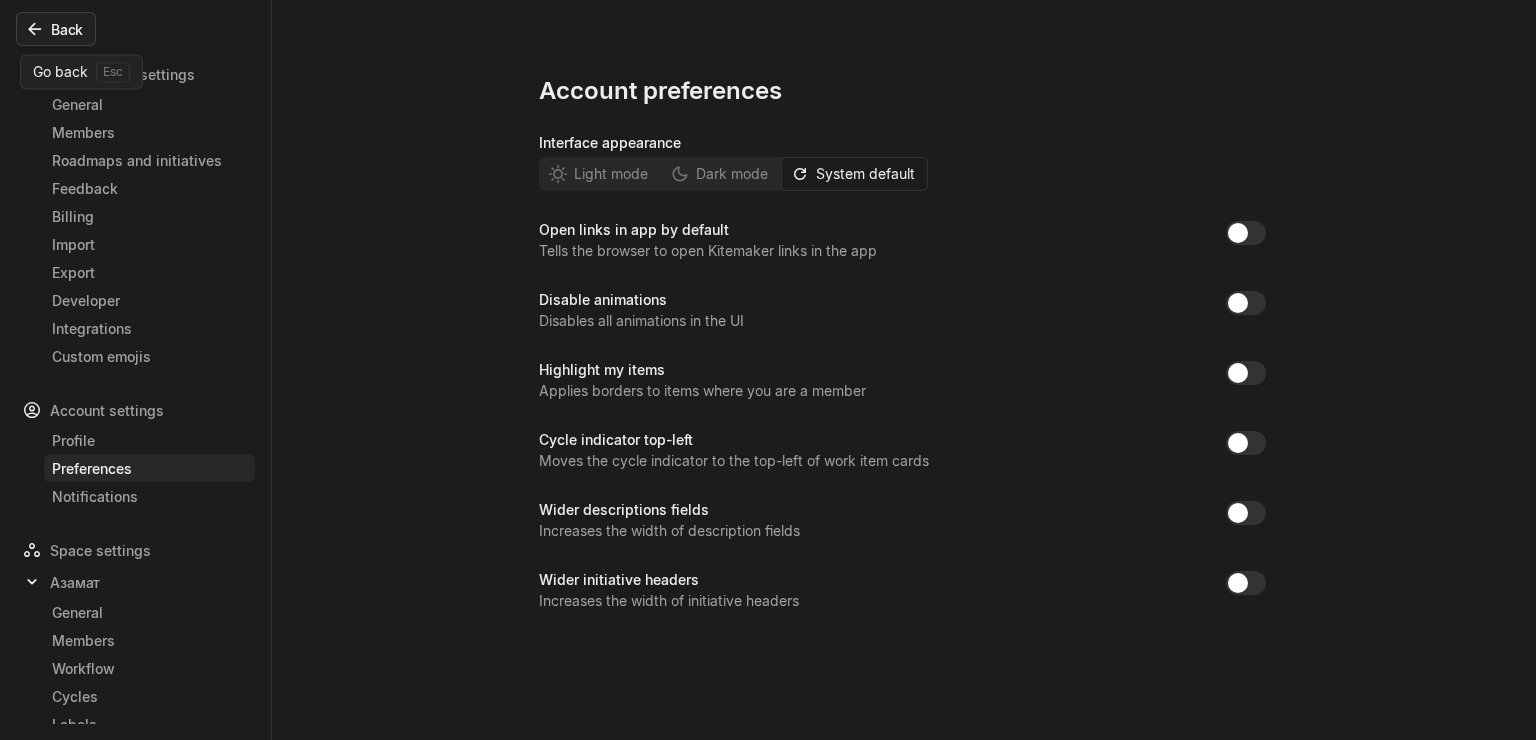 click on "Back" at bounding box center (56, 29) 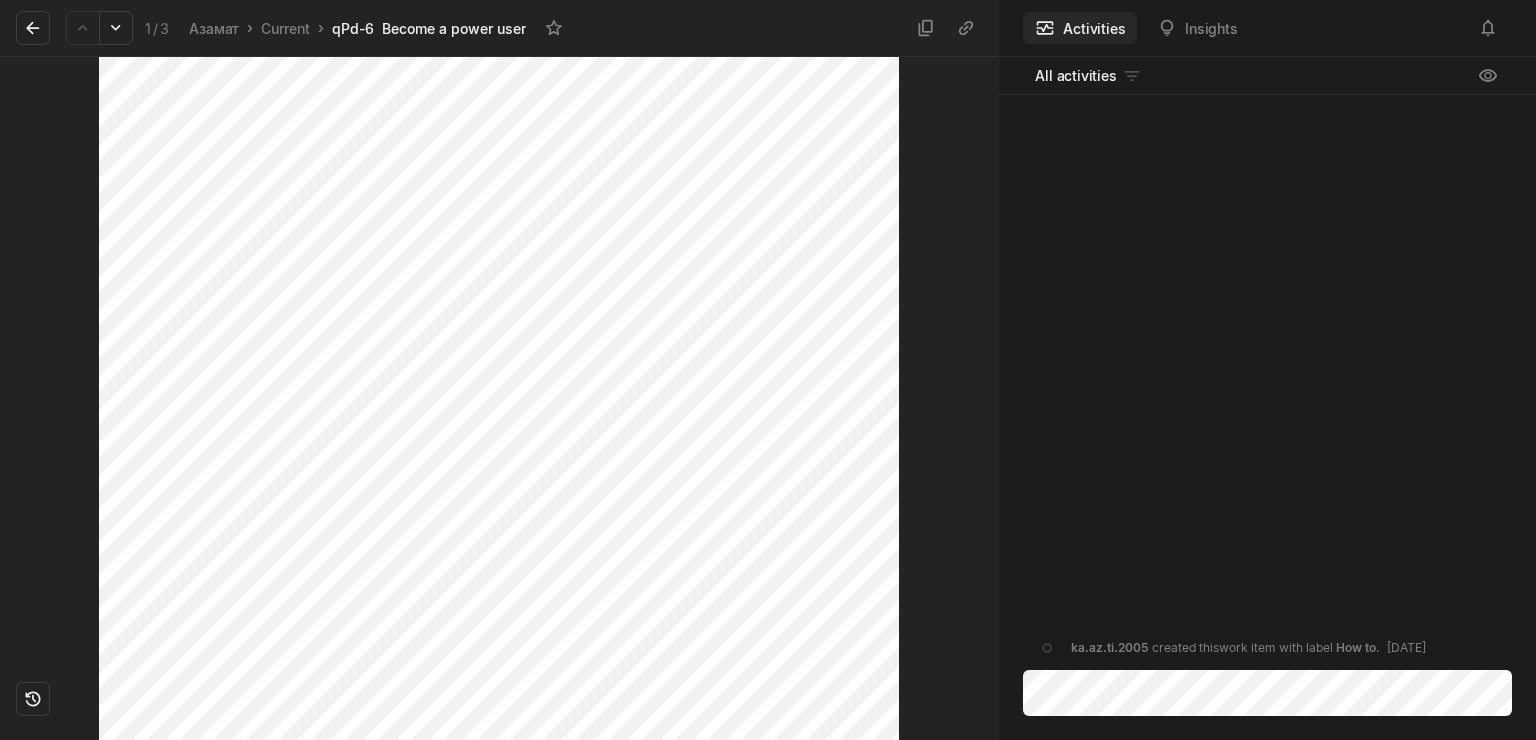 scroll, scrollTop: 621, scrollLeft: 0, axis: vertical 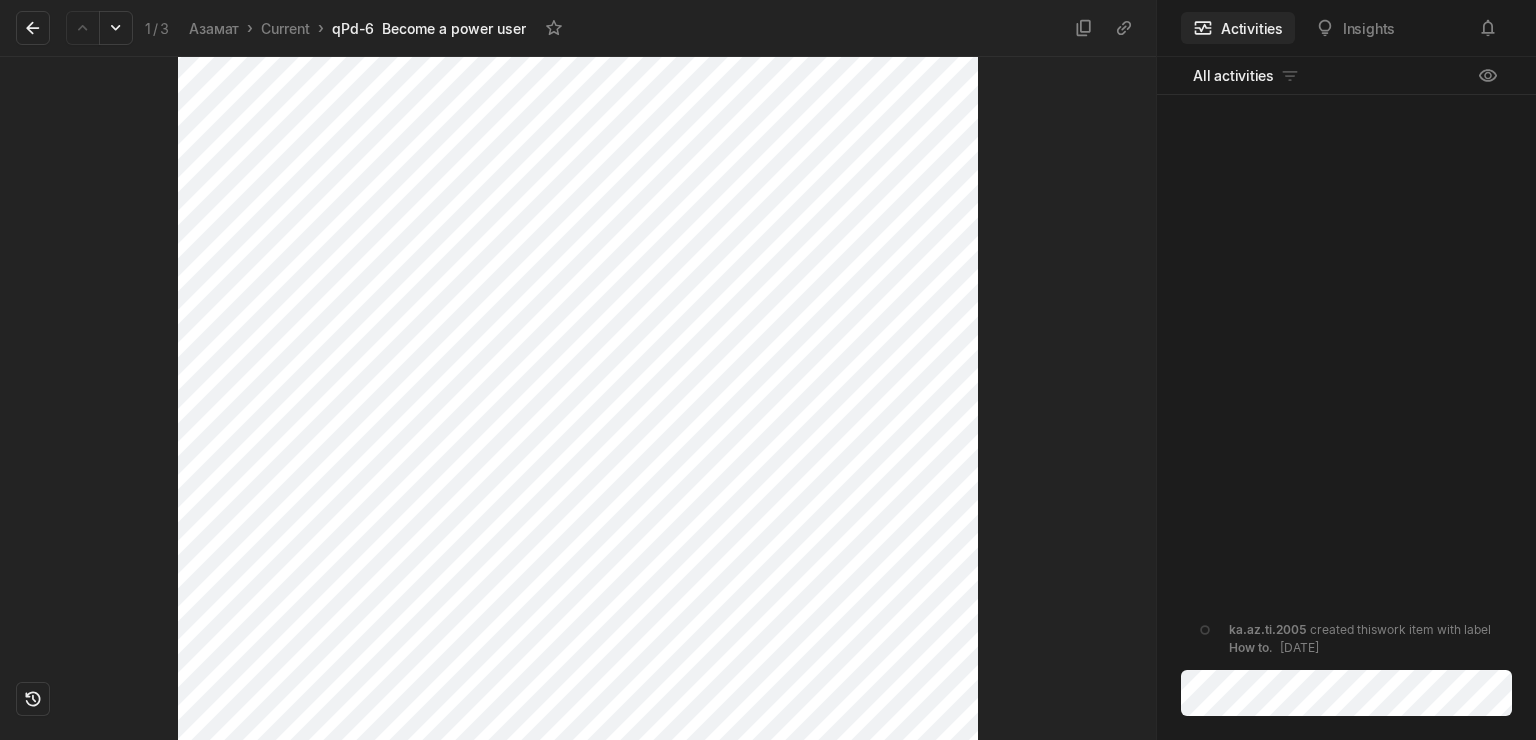drag, startPoint x: 1000, startPoint y: 198, endPoint x: 1506, endPoint y: 220, distance: 506.47803 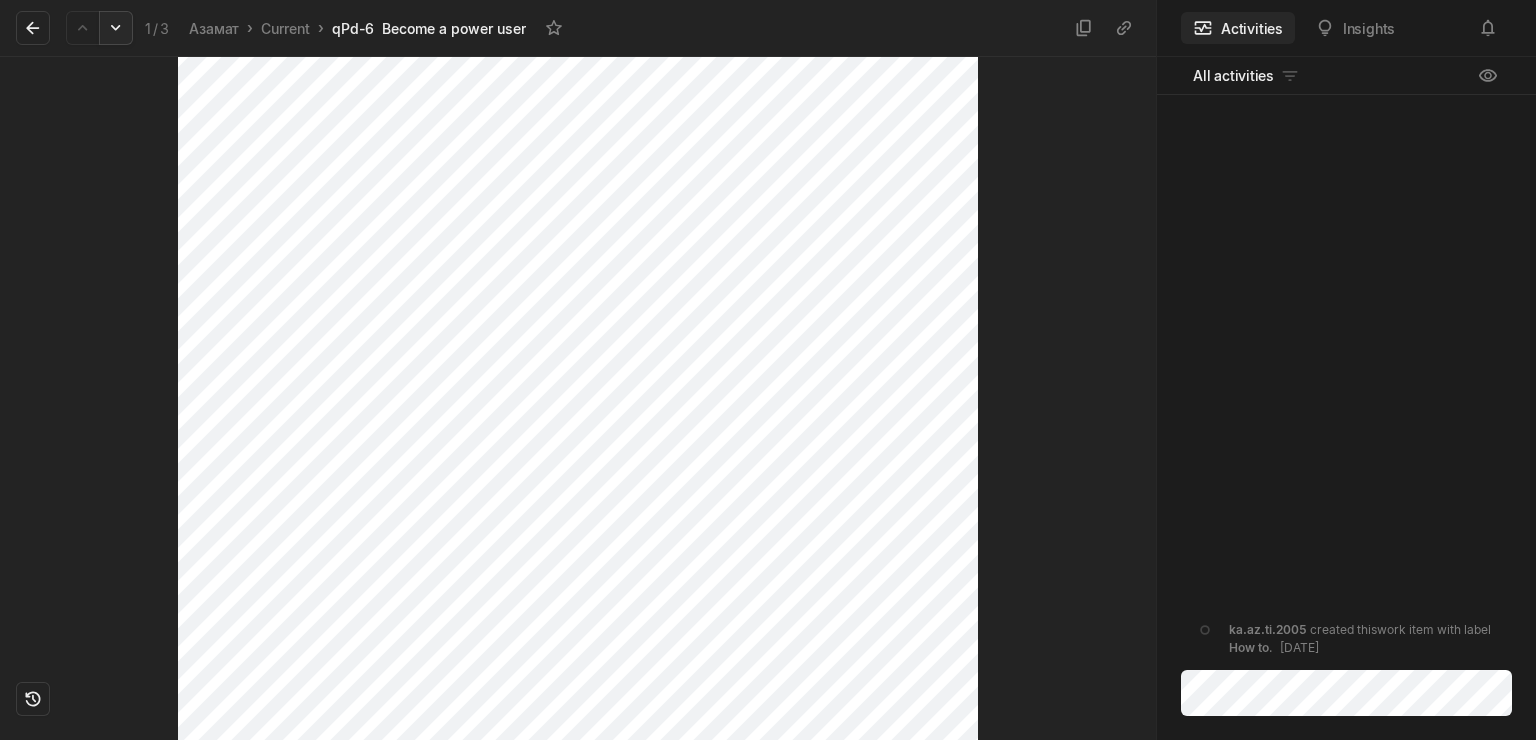 click at bounding box center [116, 28] 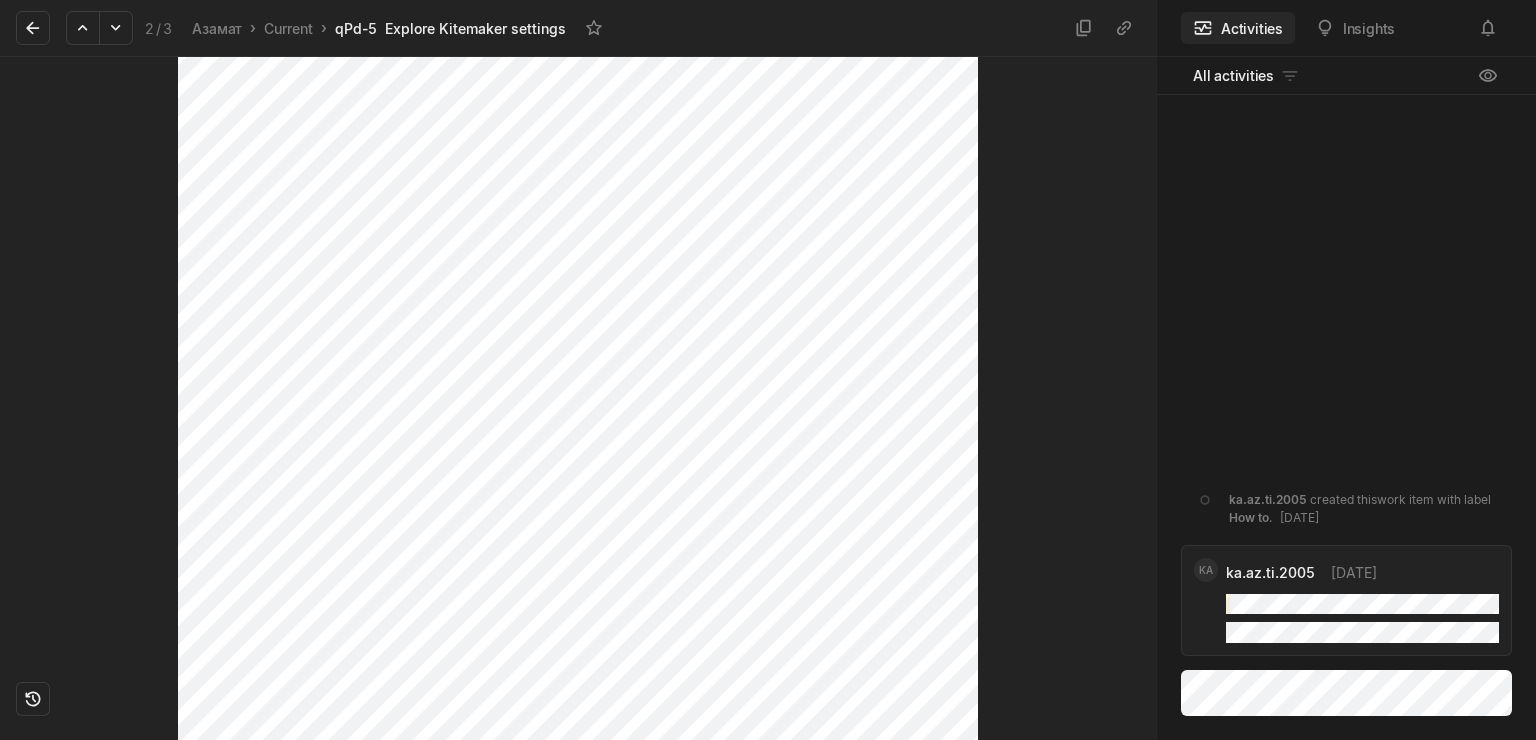 scroll, scrollTop: 412, scrollLeft: 0, axis: vertical 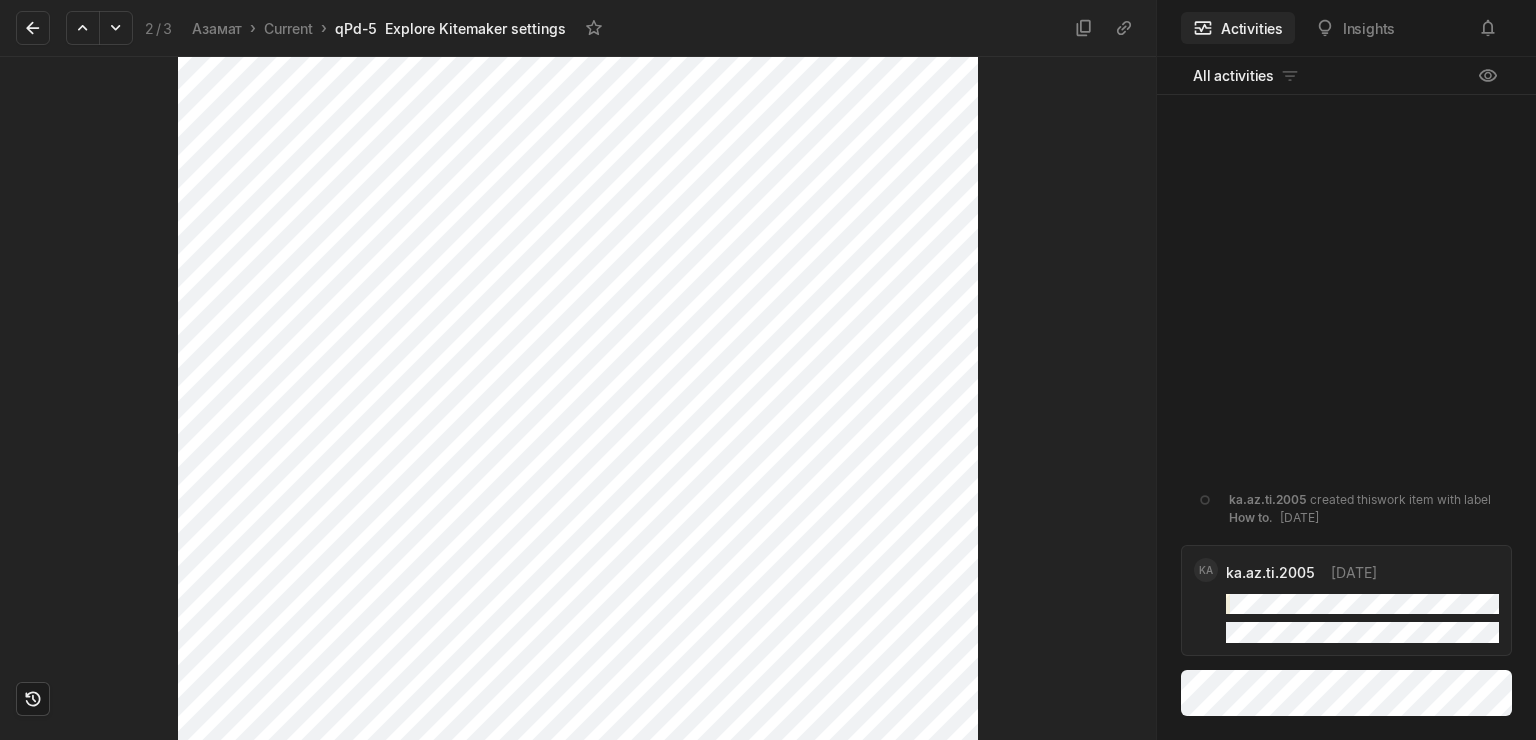 click 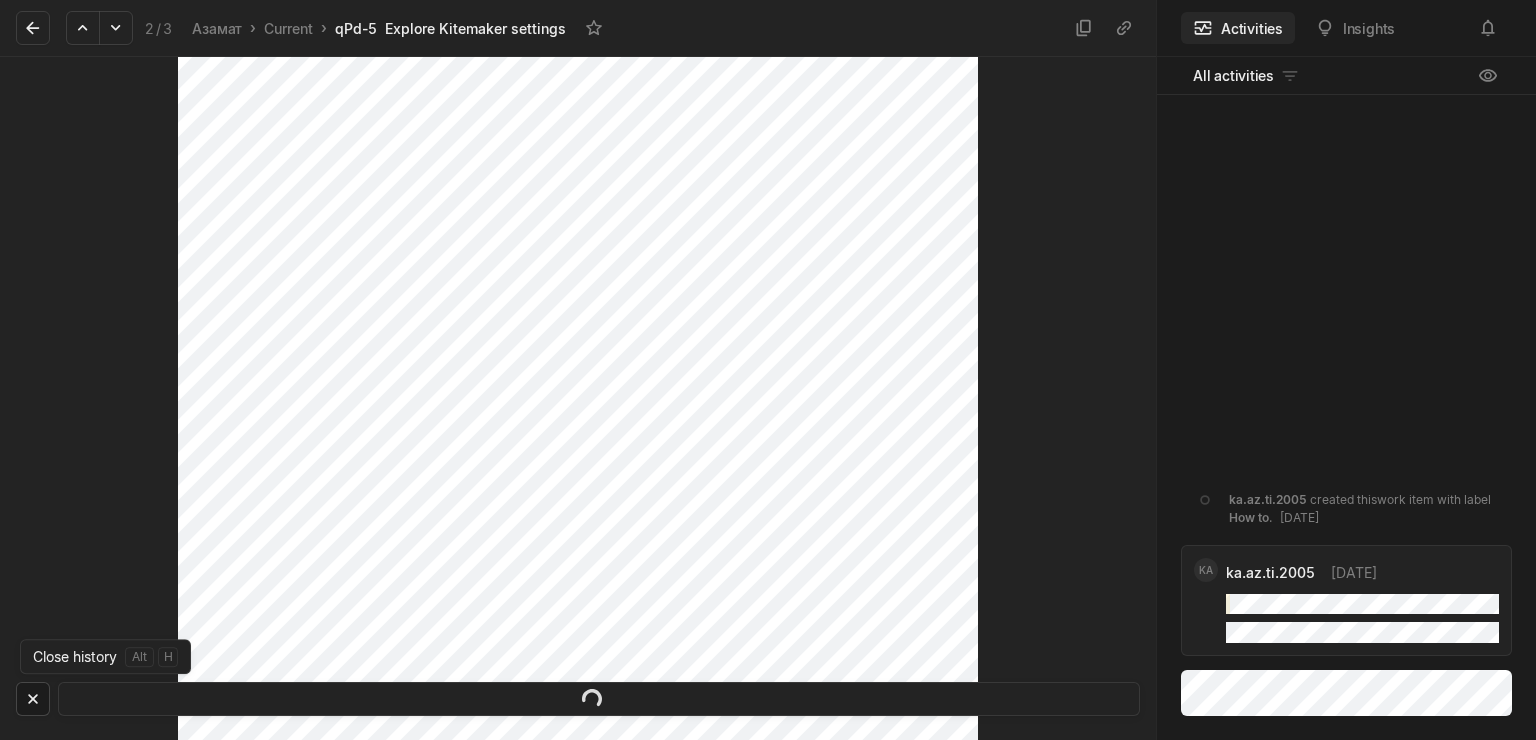 scroll, scrollTop: 412, scrollLeft: 0, axis: vertical 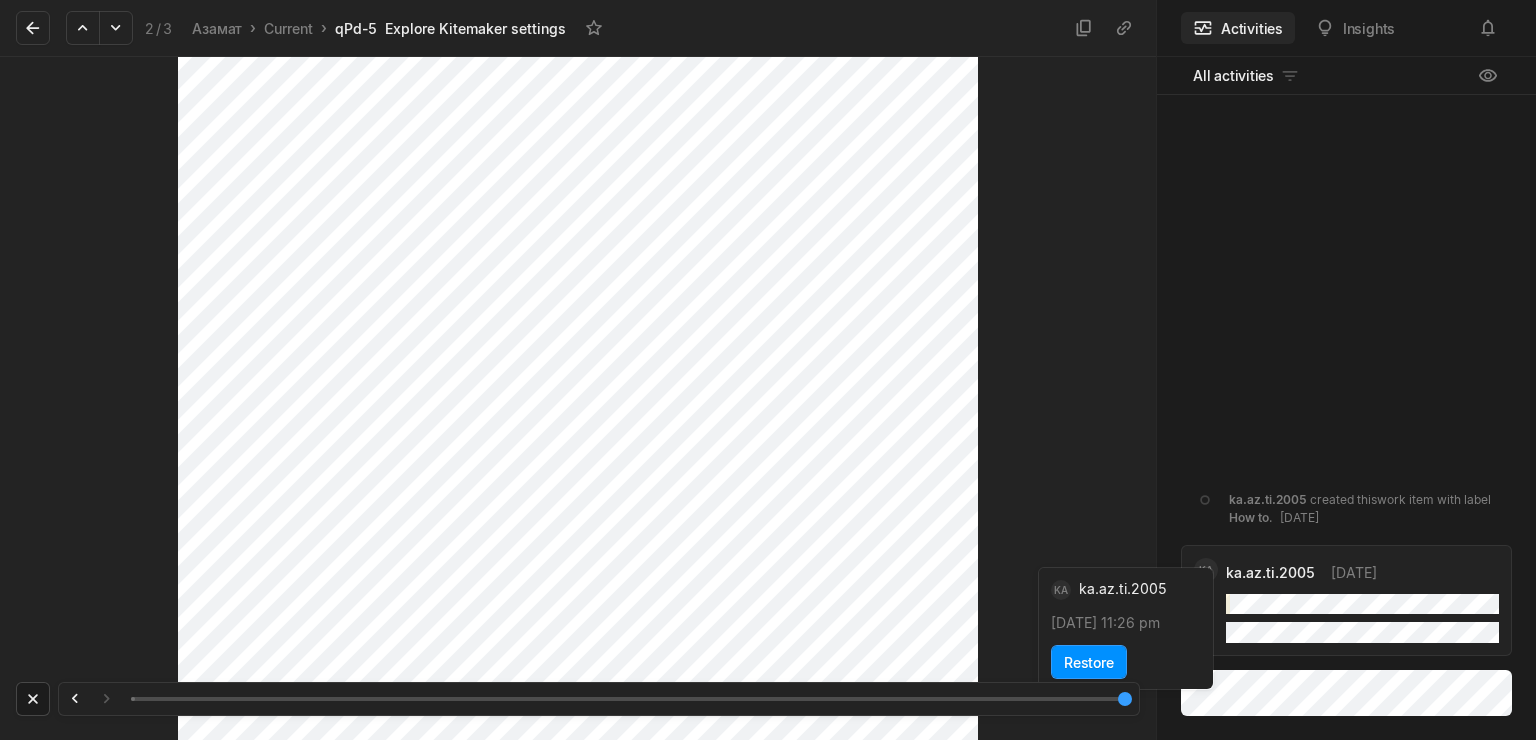 click at bounding box center [33, 699] 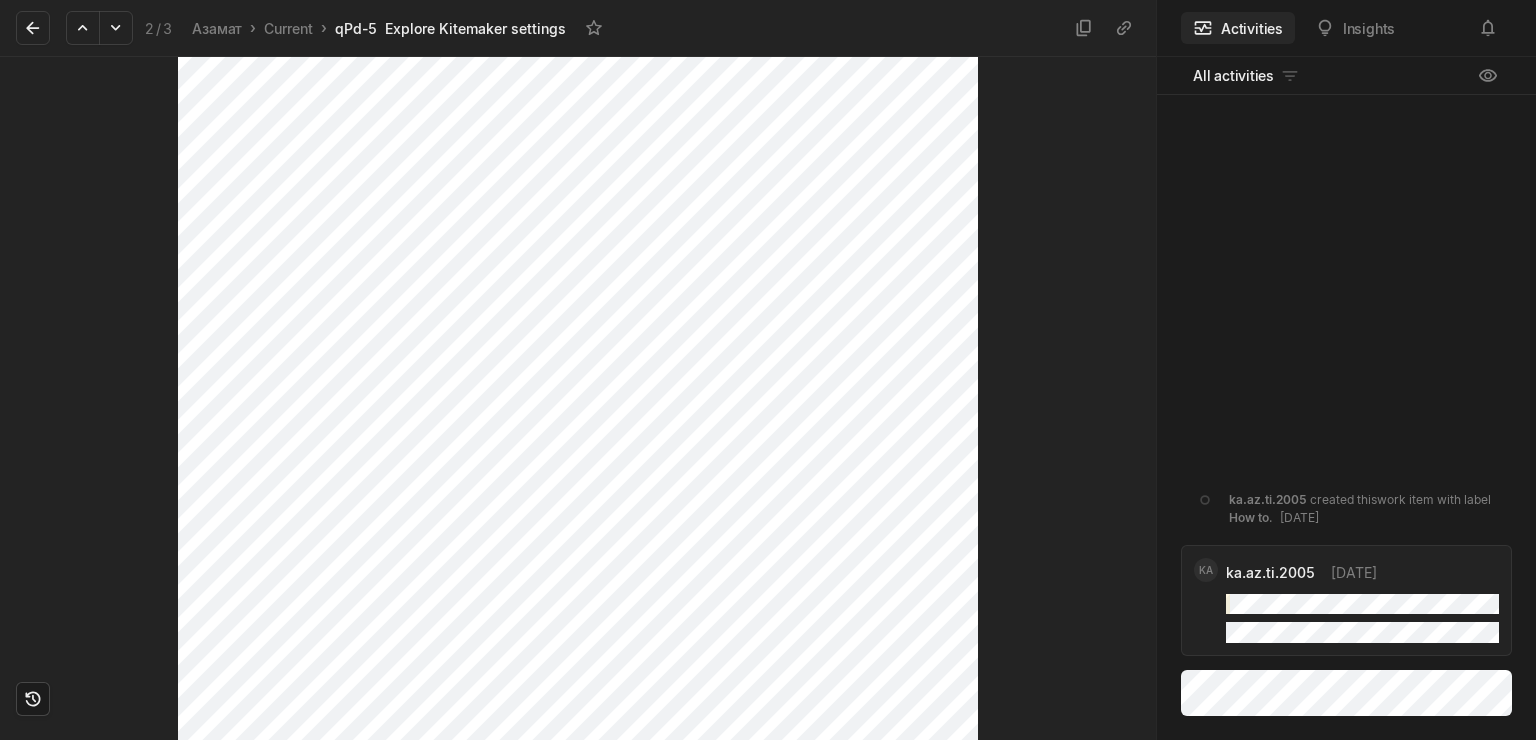 scroll, scrollTop: 412, scrollLeft: 0, axis: vertical 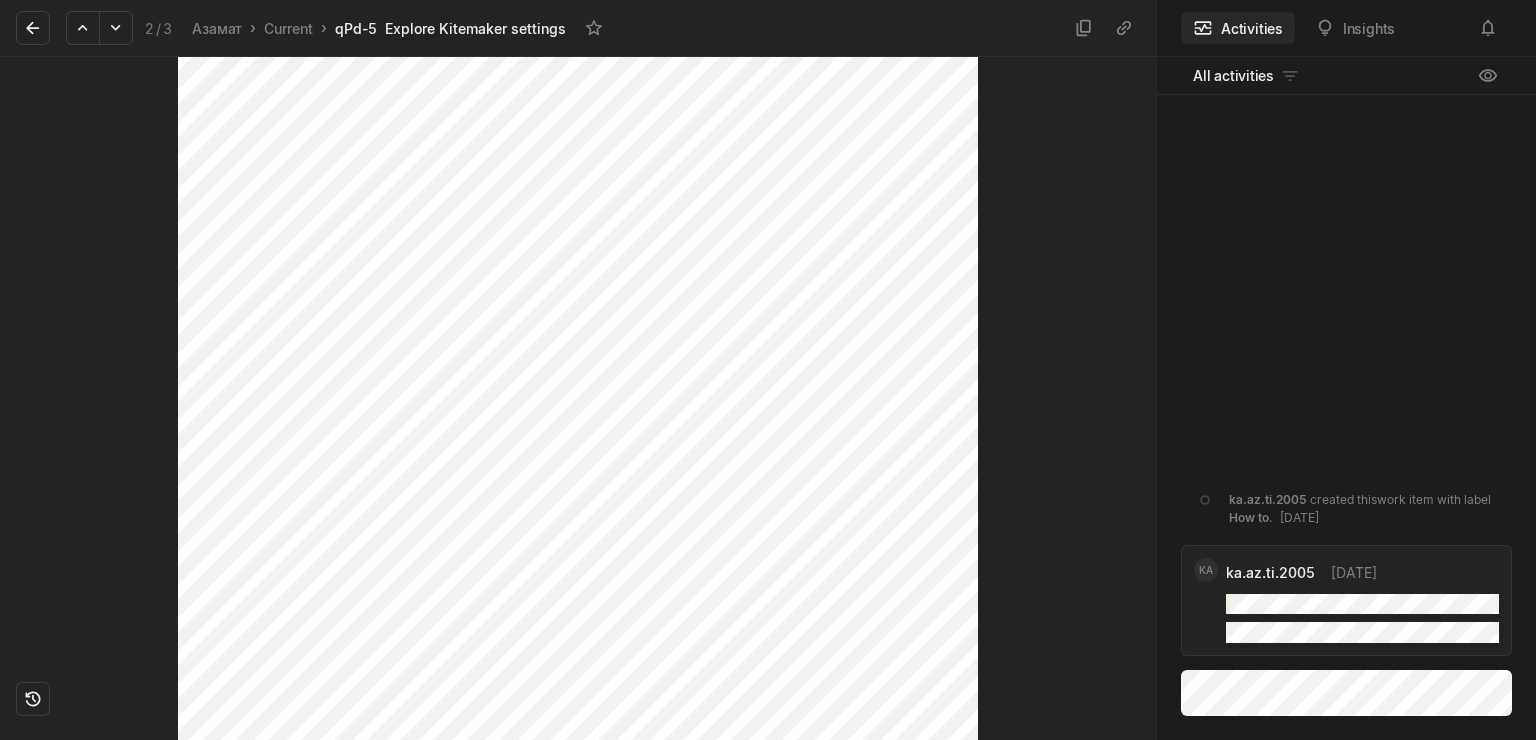 click at bounding box center [1067, -14] 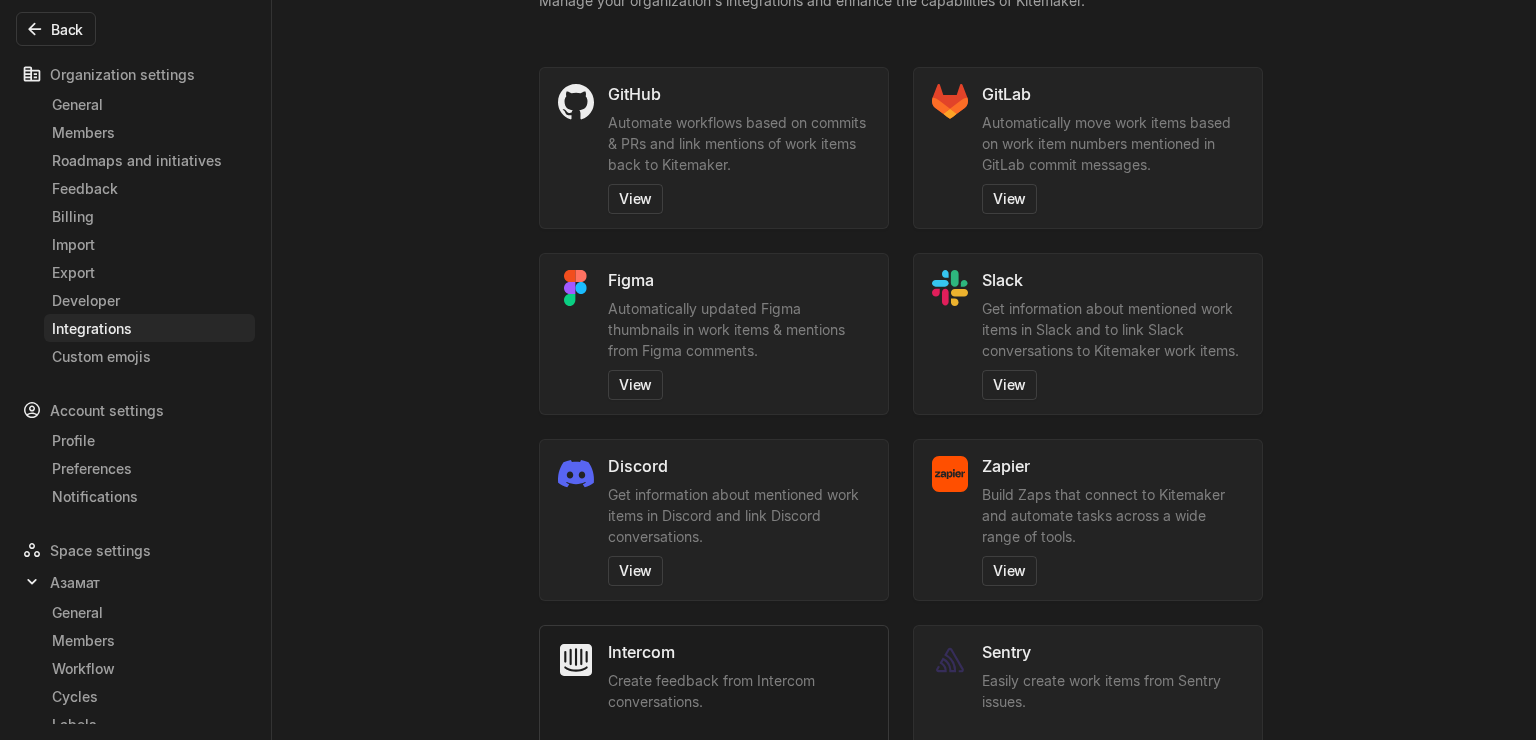 scroll, scrollTop: 128, scrollLeft: 0, axis: vertical 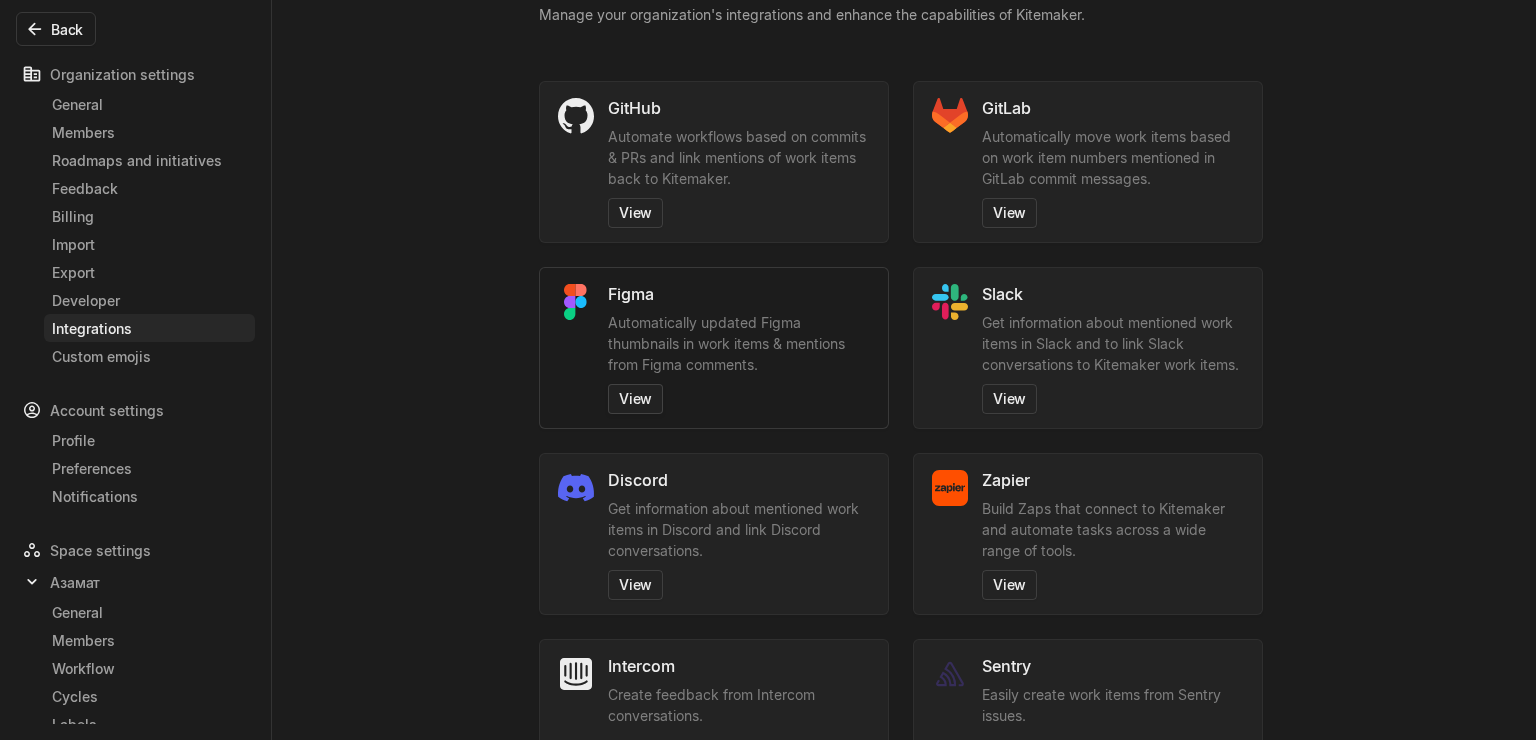 click on "View" at bounding box center (635, 399) 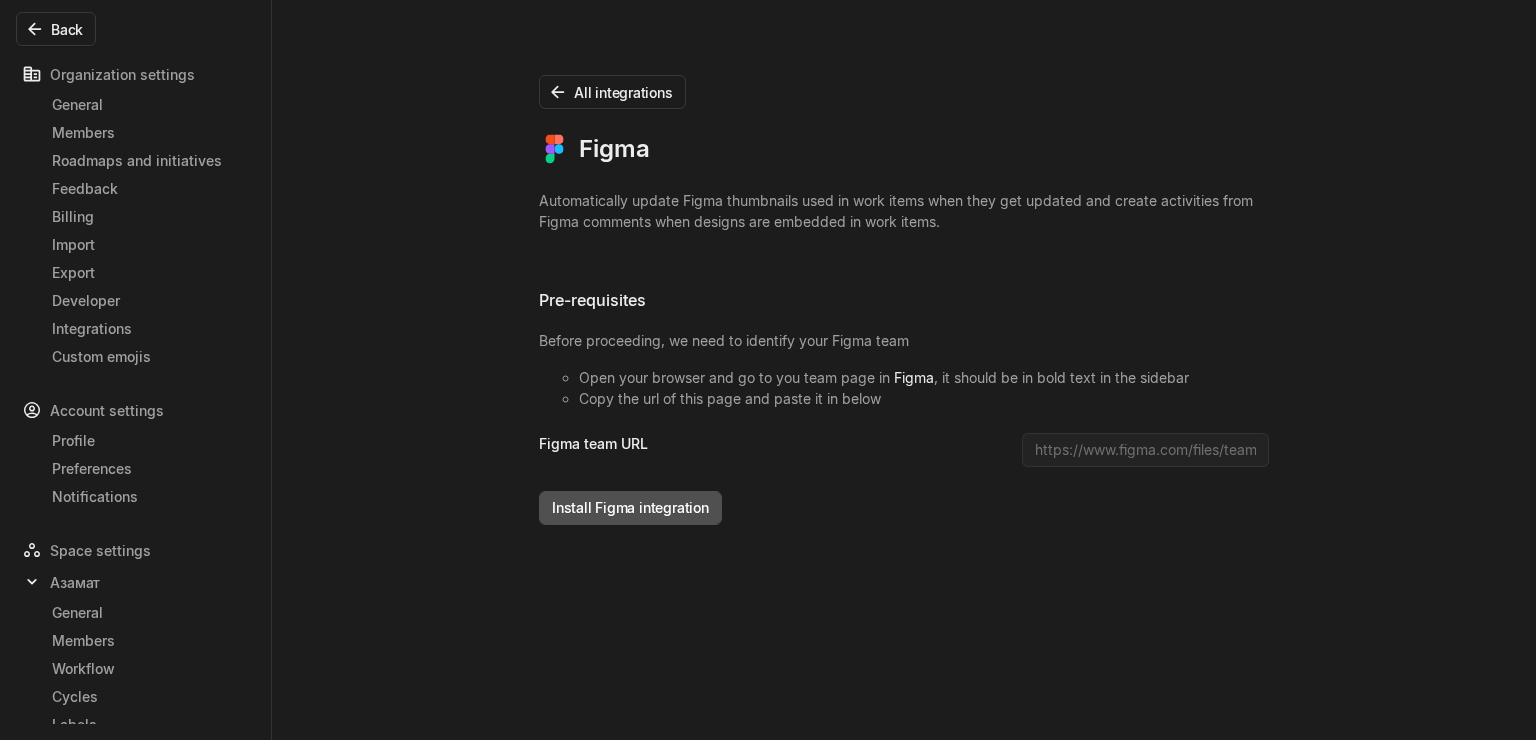 scroll, scrollTop: 0, scrollLeft: 0, axis: both 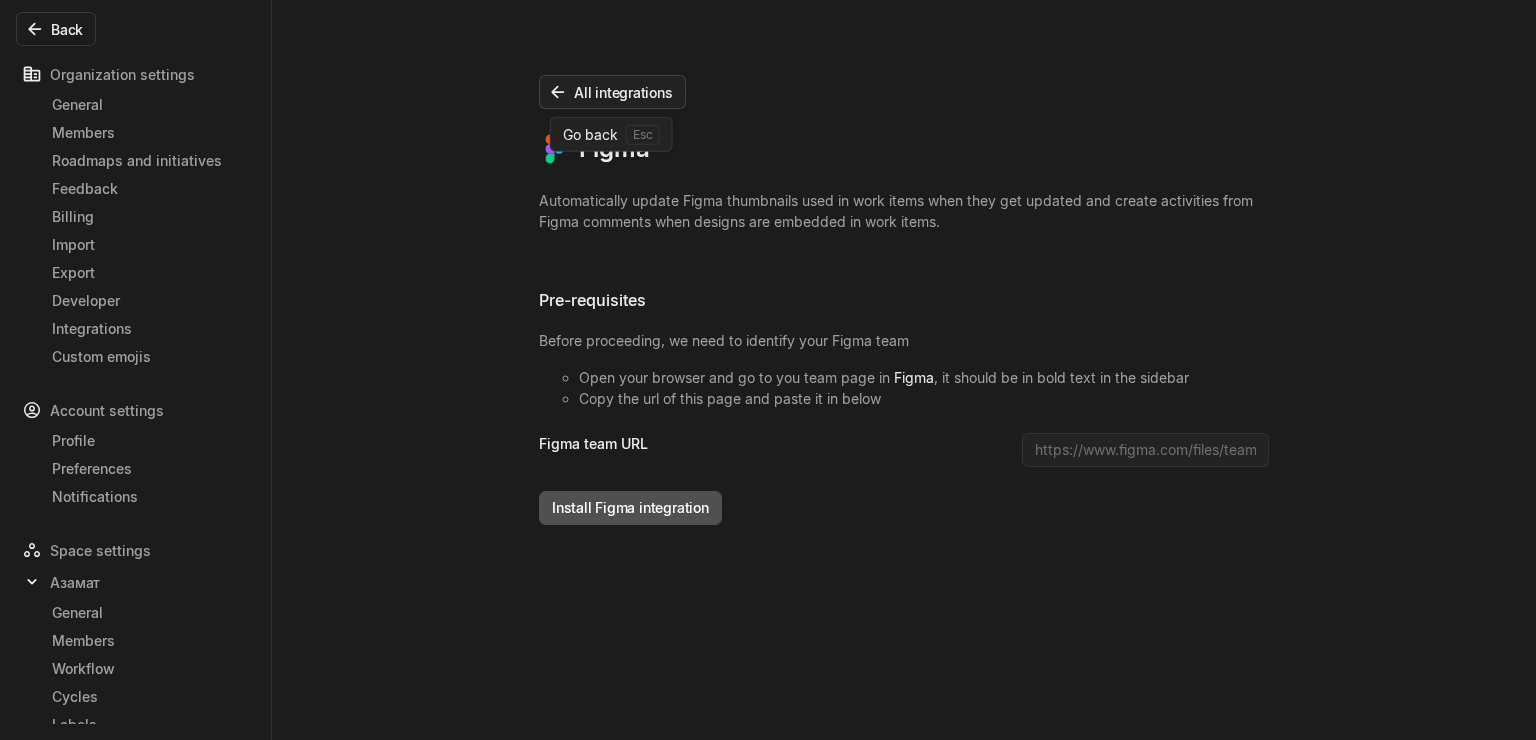 click on "All integrations" at bounding box center (612, 92) 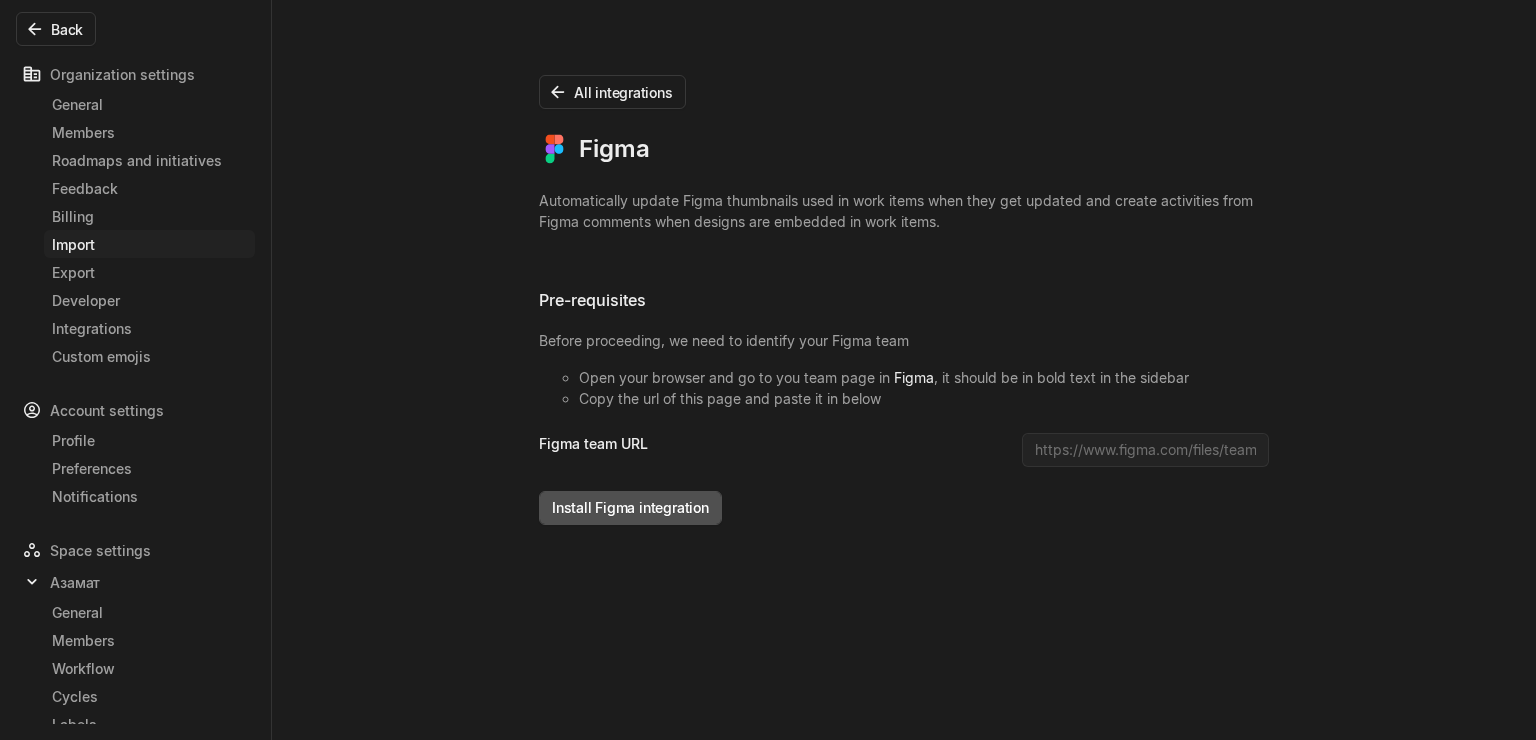 click on "Import" at bounding box center (149, 244) 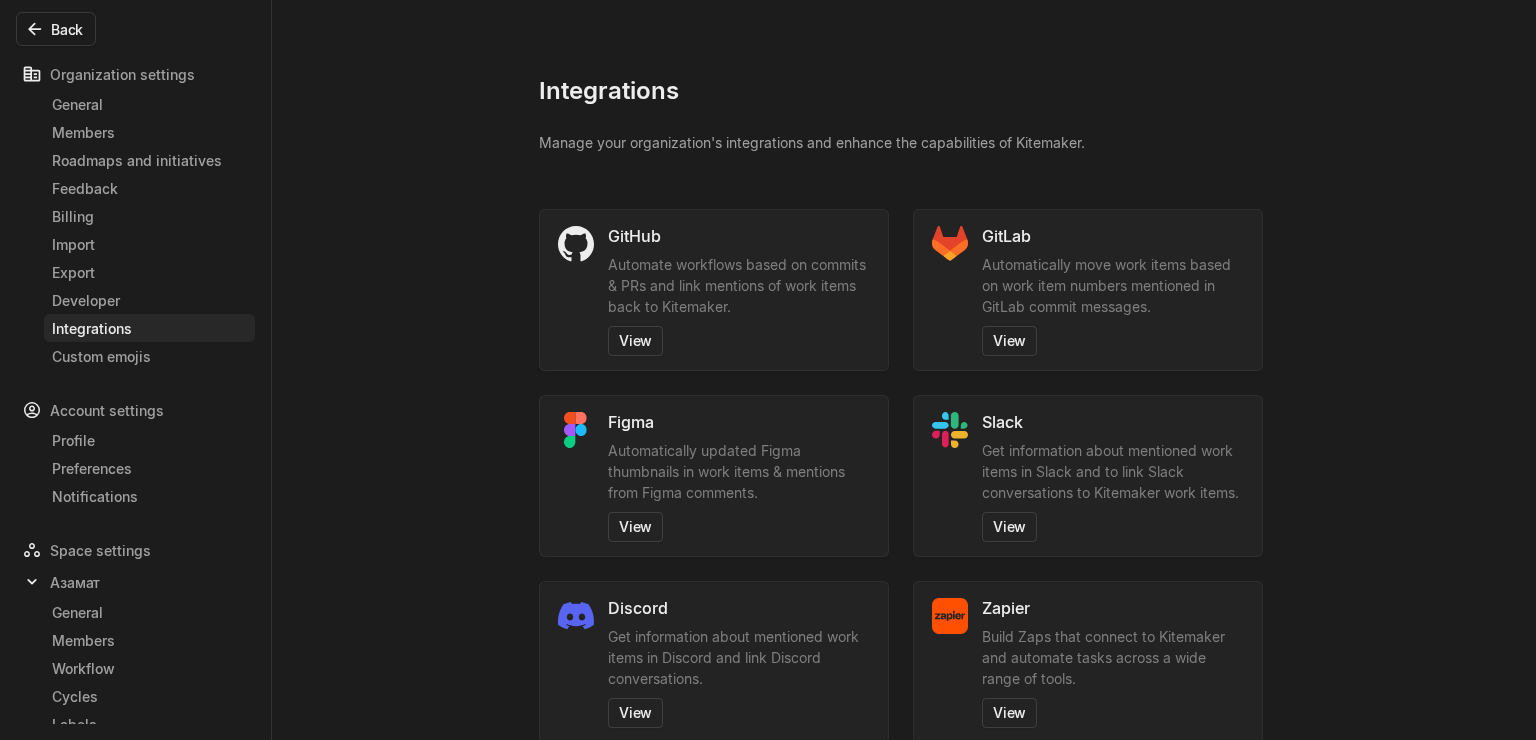 click on "Organization settings" at bounding box center (135, 74) 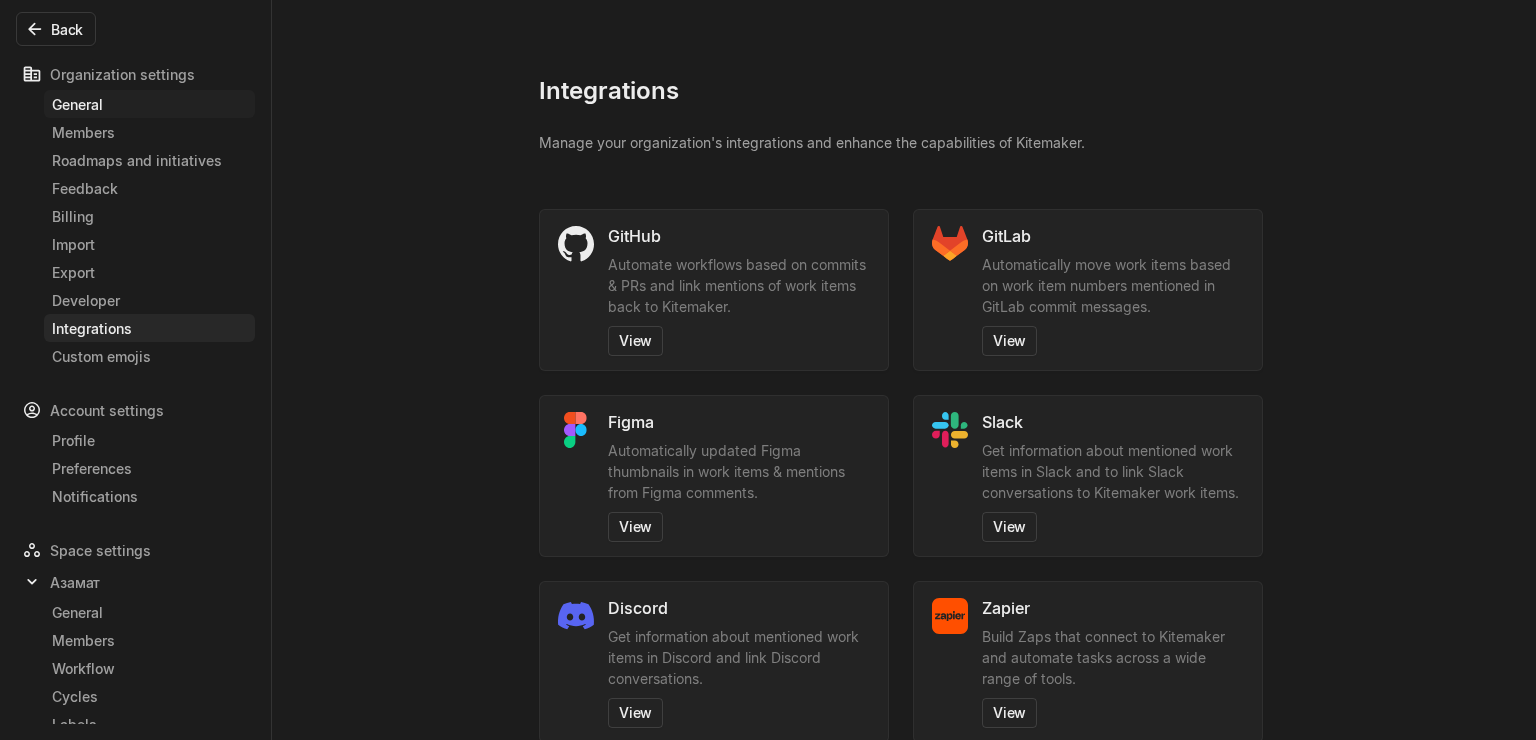 click on "General" at bounding box center (149, 104) 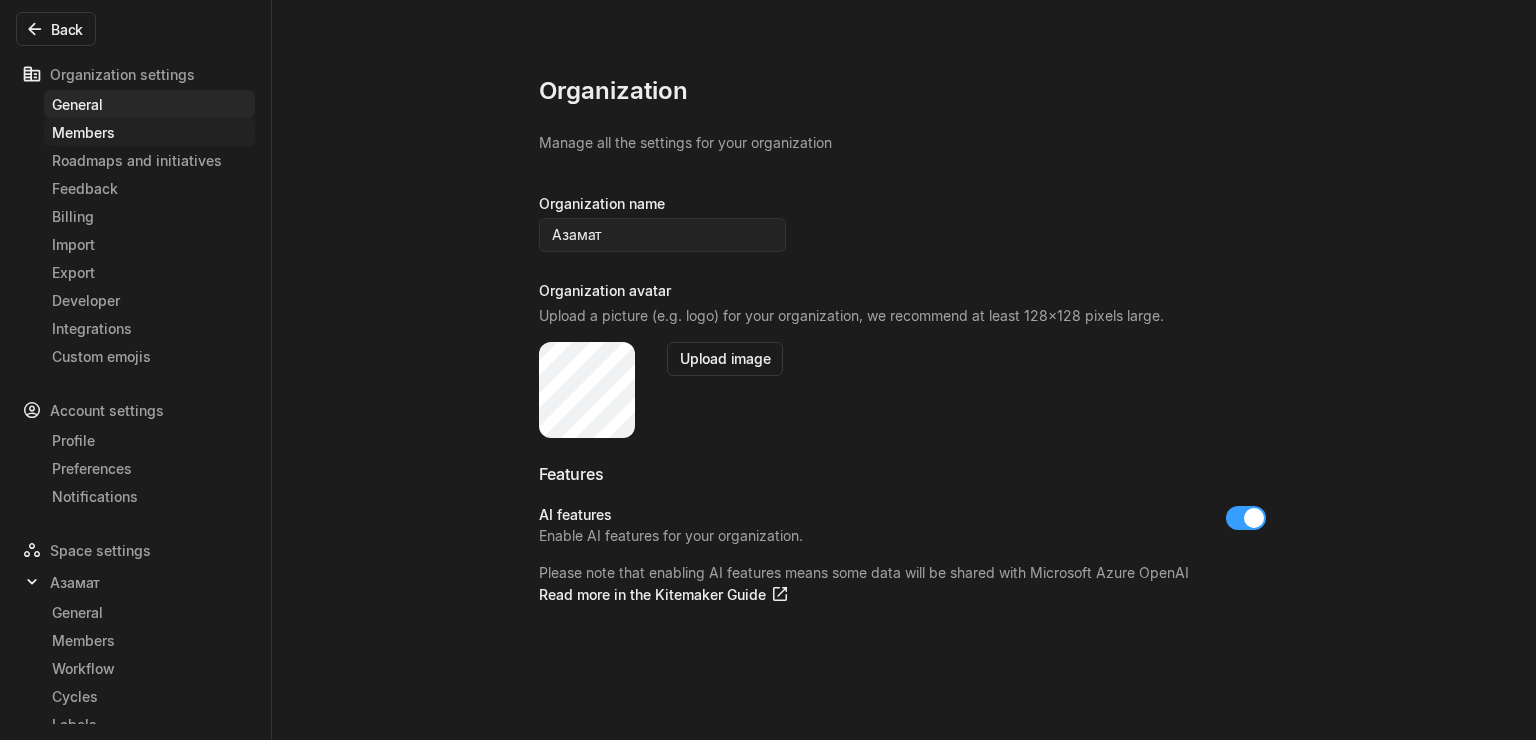 click on "Members" at bounding box center [149, 132] 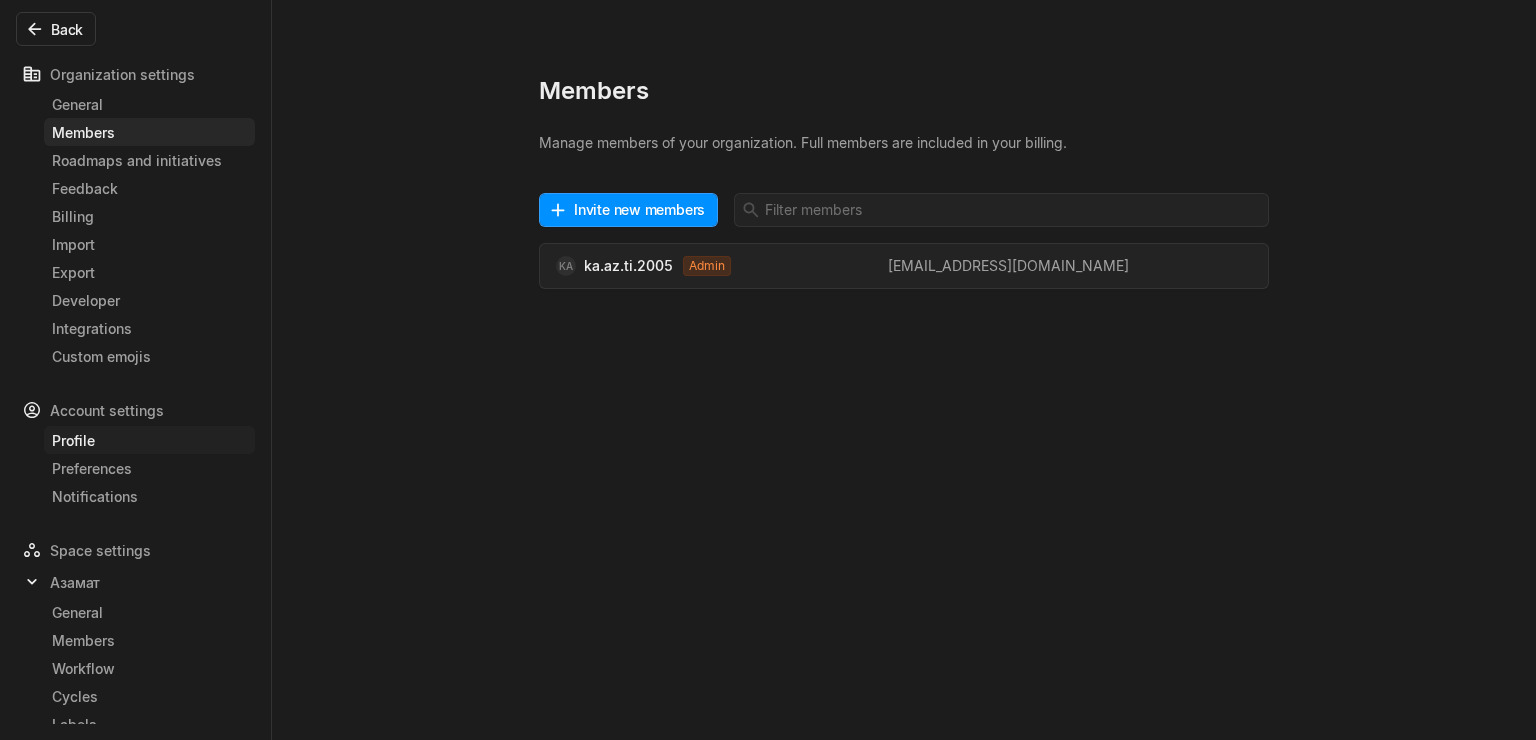 click on "Profile" at bounding box center [149, 440] 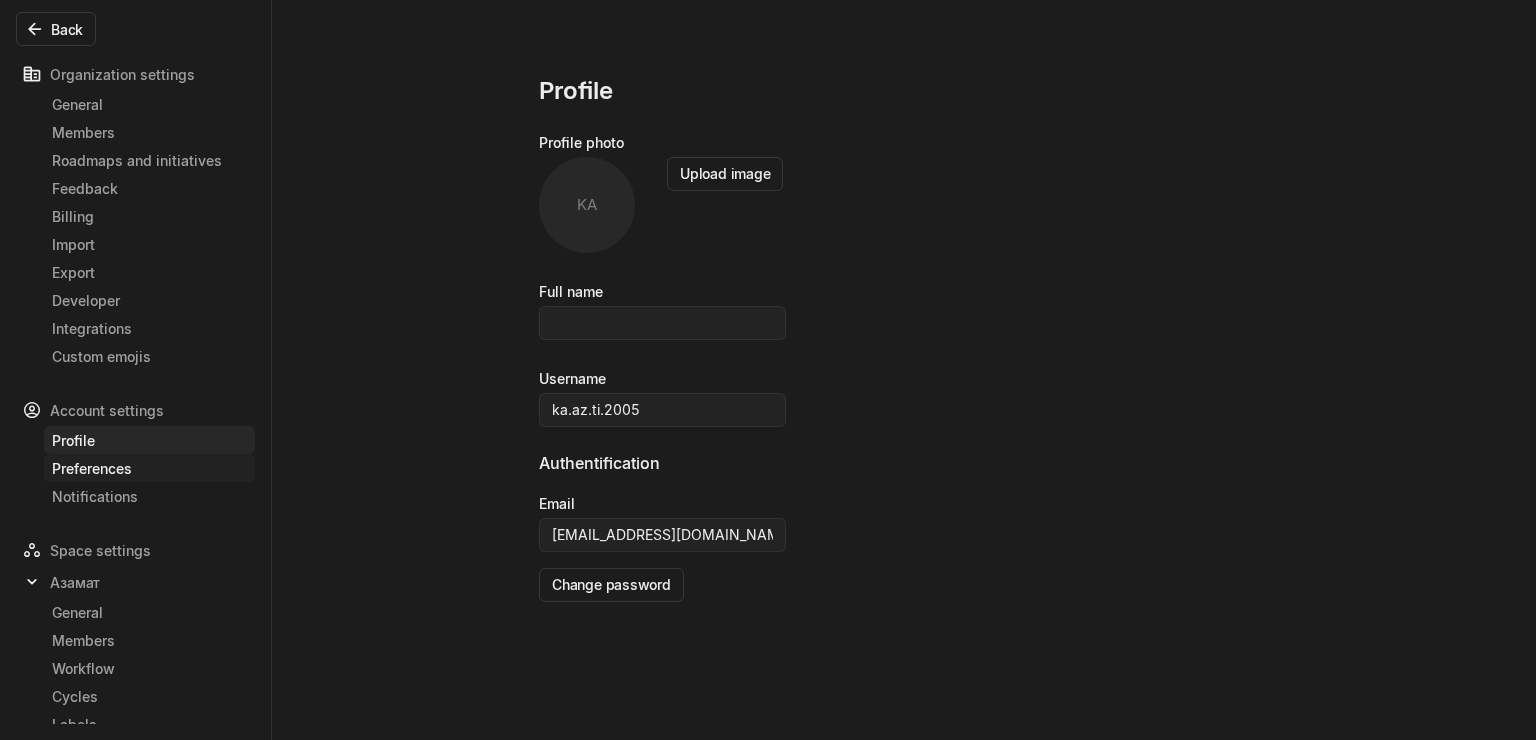 click on "Preferences" at bounding box center (149, 468) 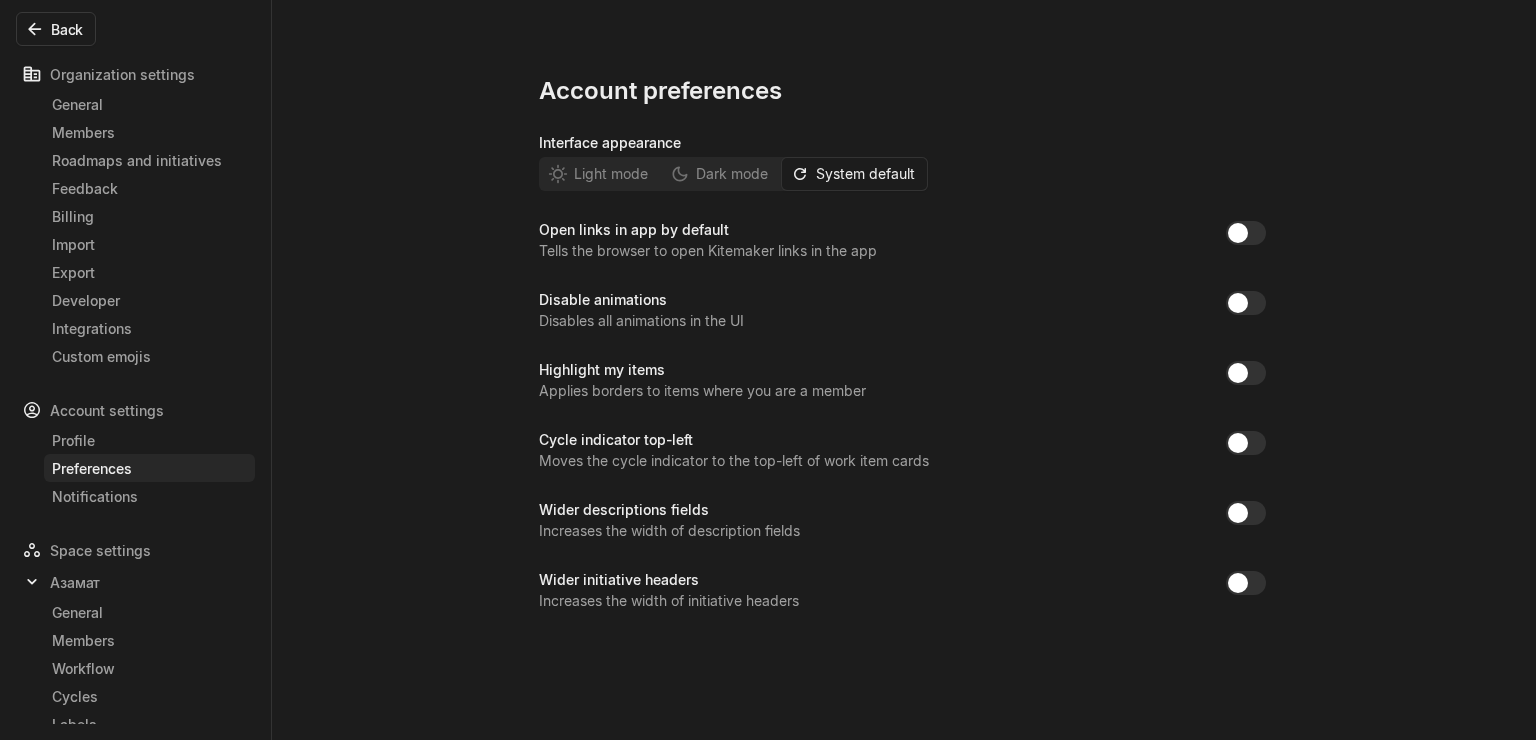 click on "Account settings" at bounding box center (135, 410) 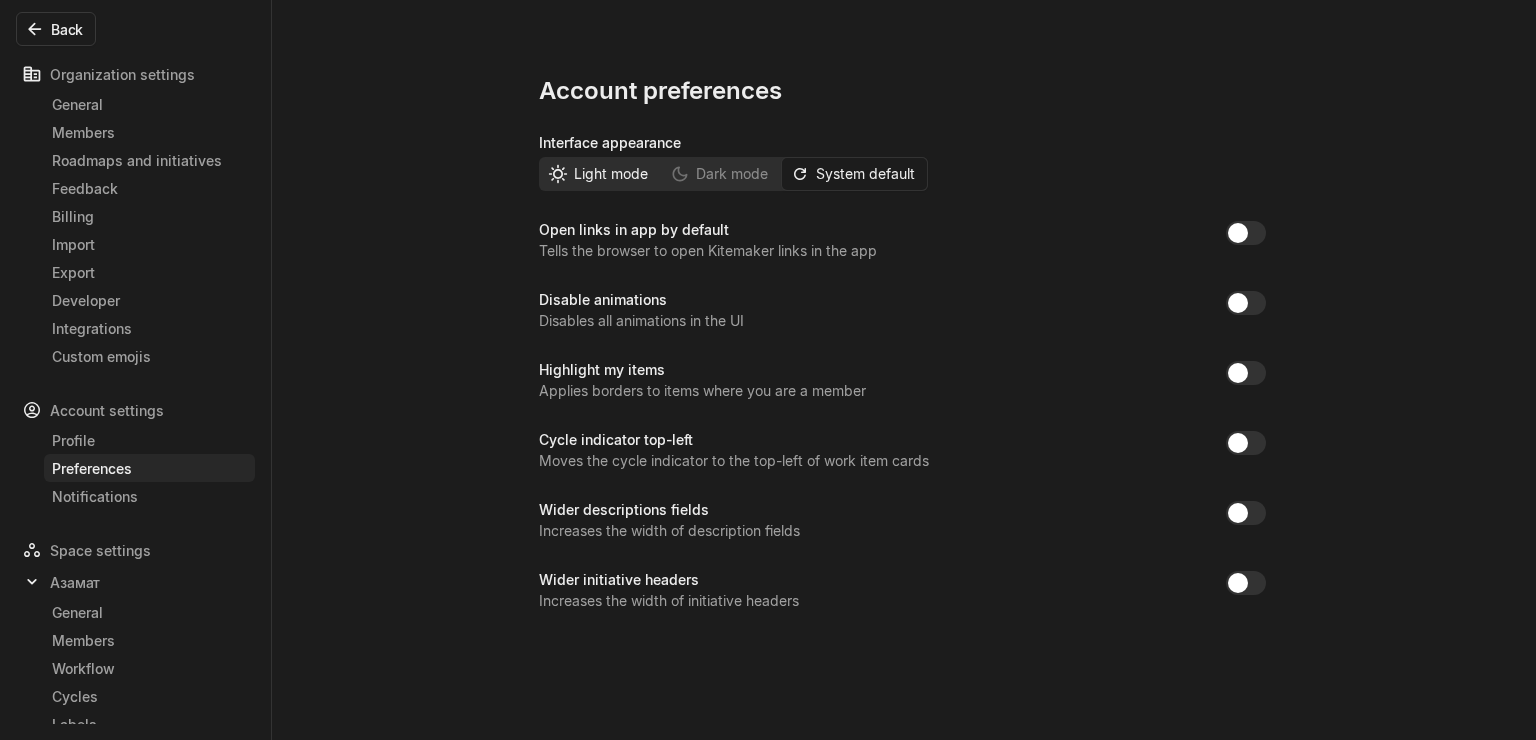 click on "Light mode" at bounding box center (600, 174) 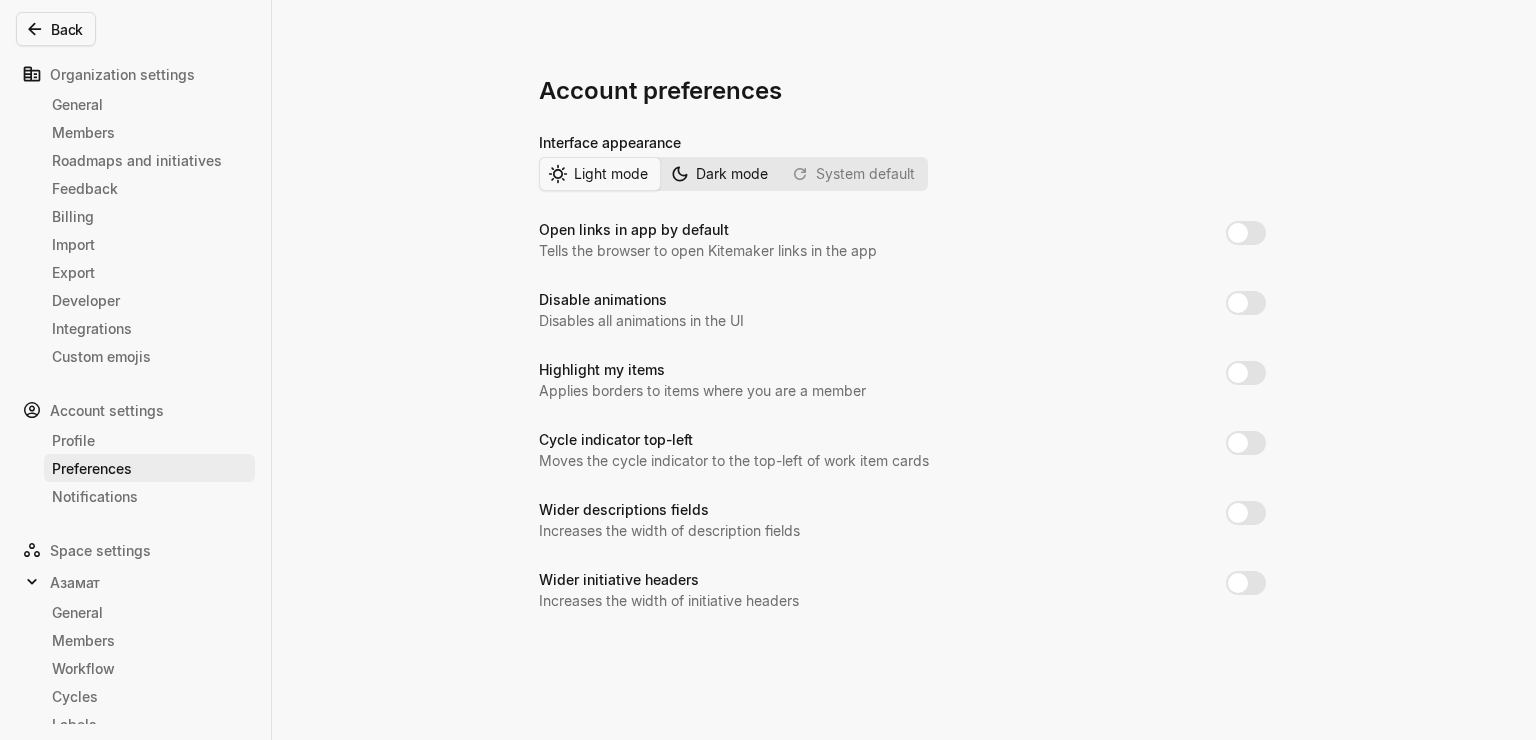 click on "Dark mode" at bounding box center (729, 173) 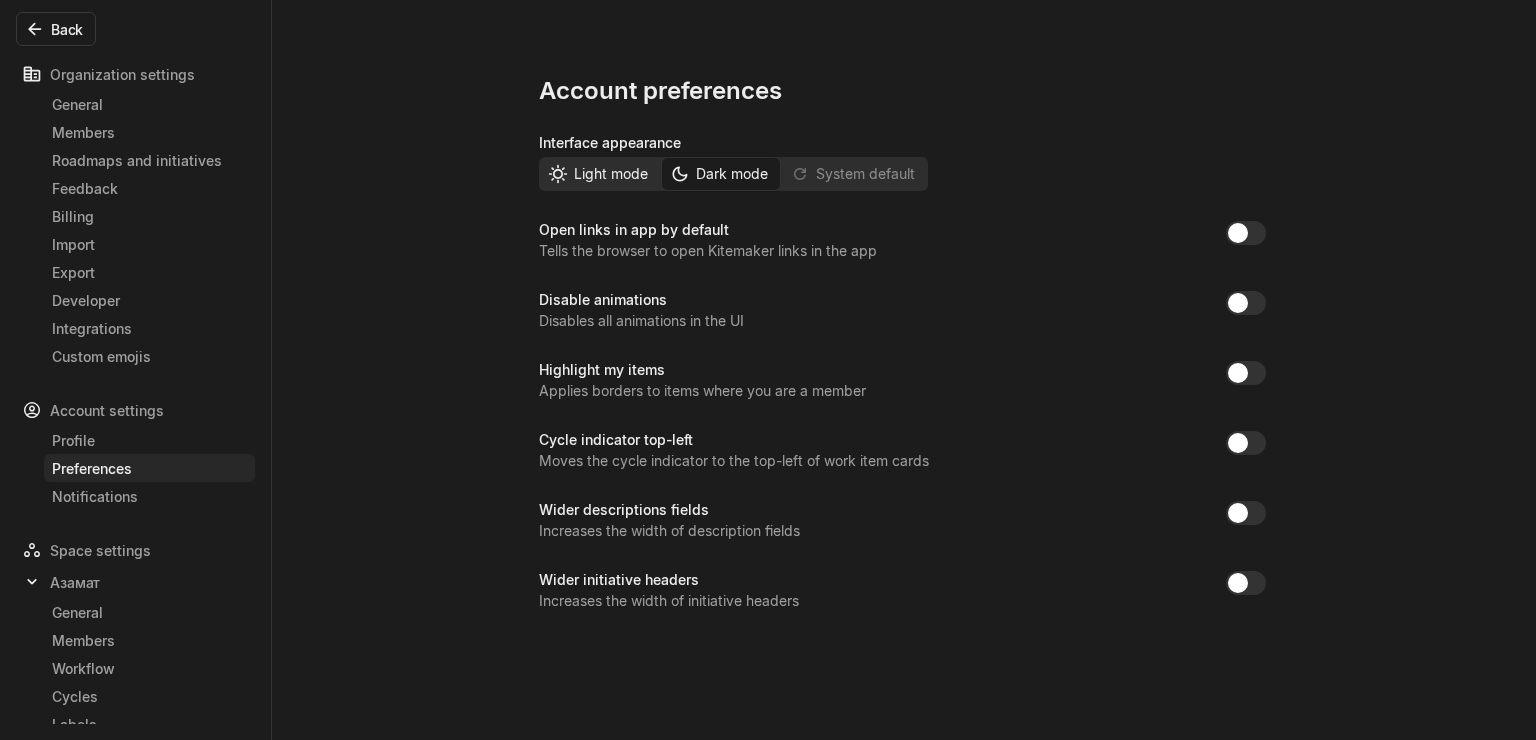 click on "Light mode" at bounding box center (608, 173) 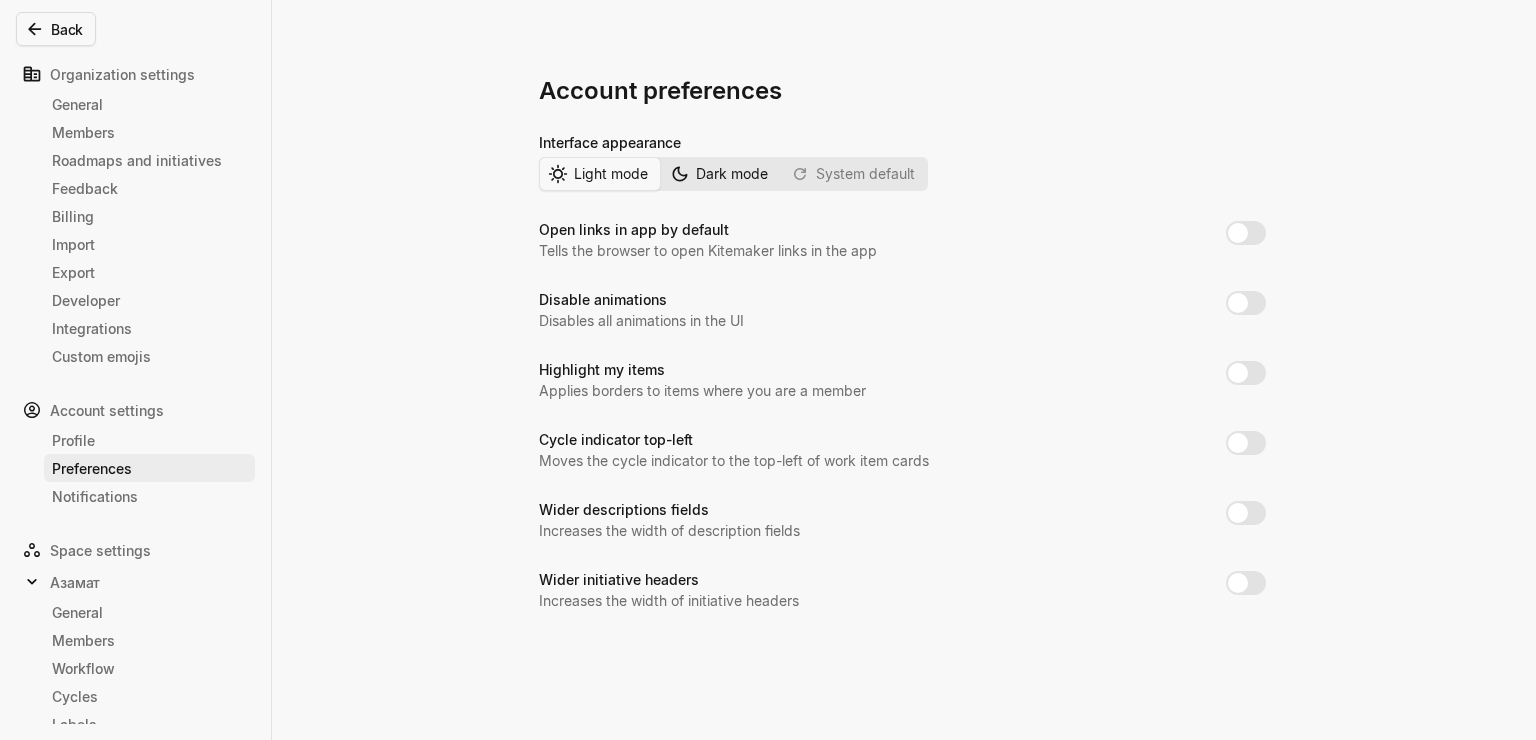 click on "Dark mode" at bounding box center [729, 173] 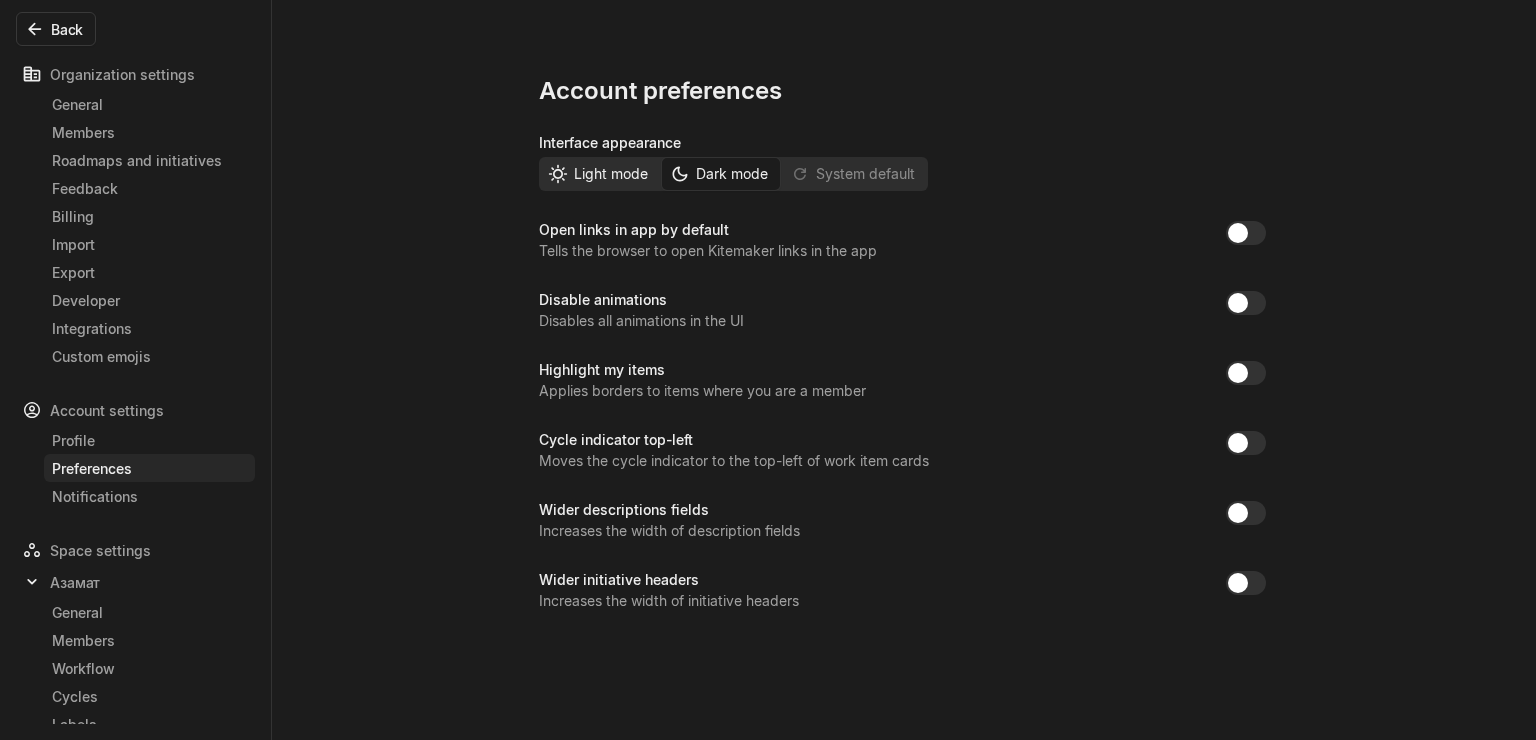 click on "Light mode" at bounding box center [608, 173] 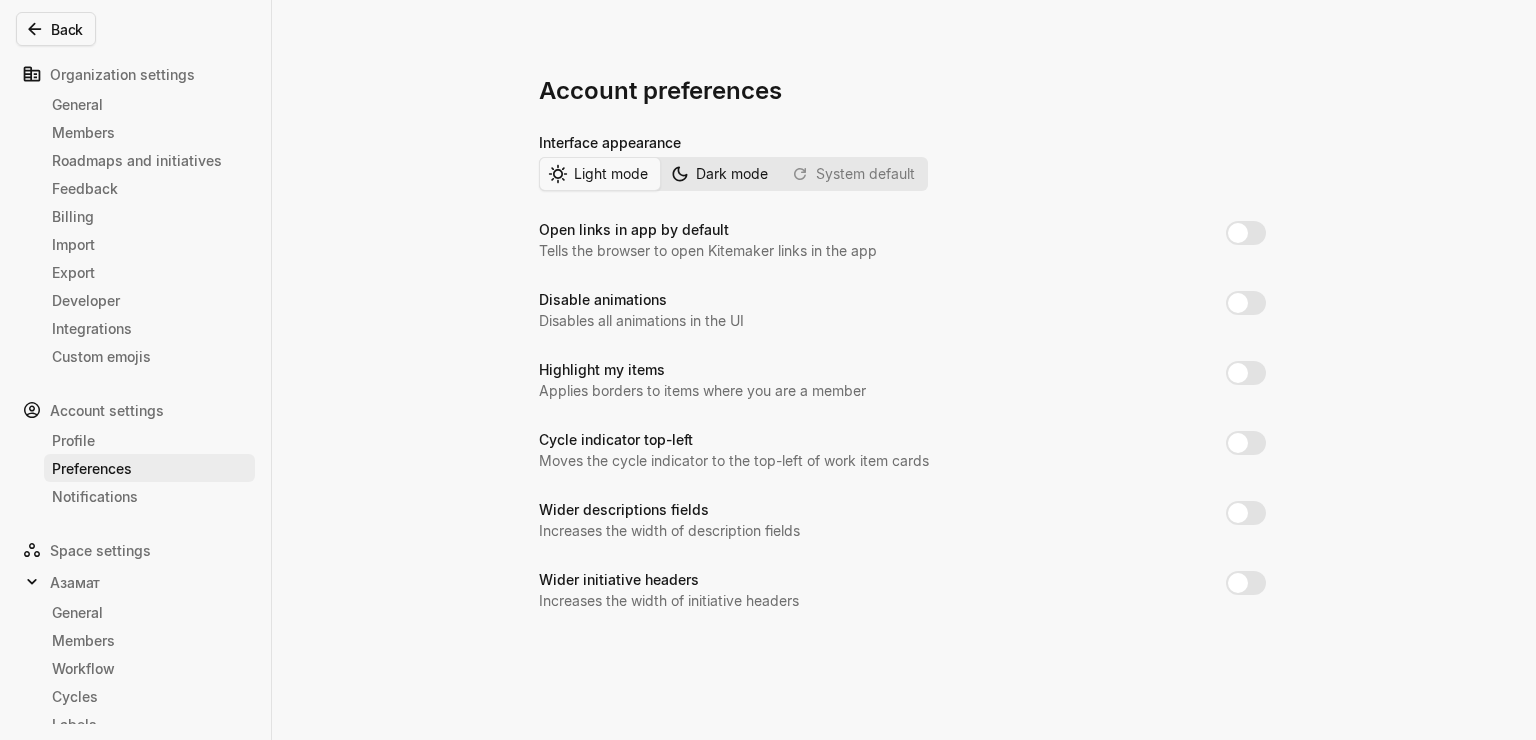 click on "Dark mode" at bounding box center (729, 173) 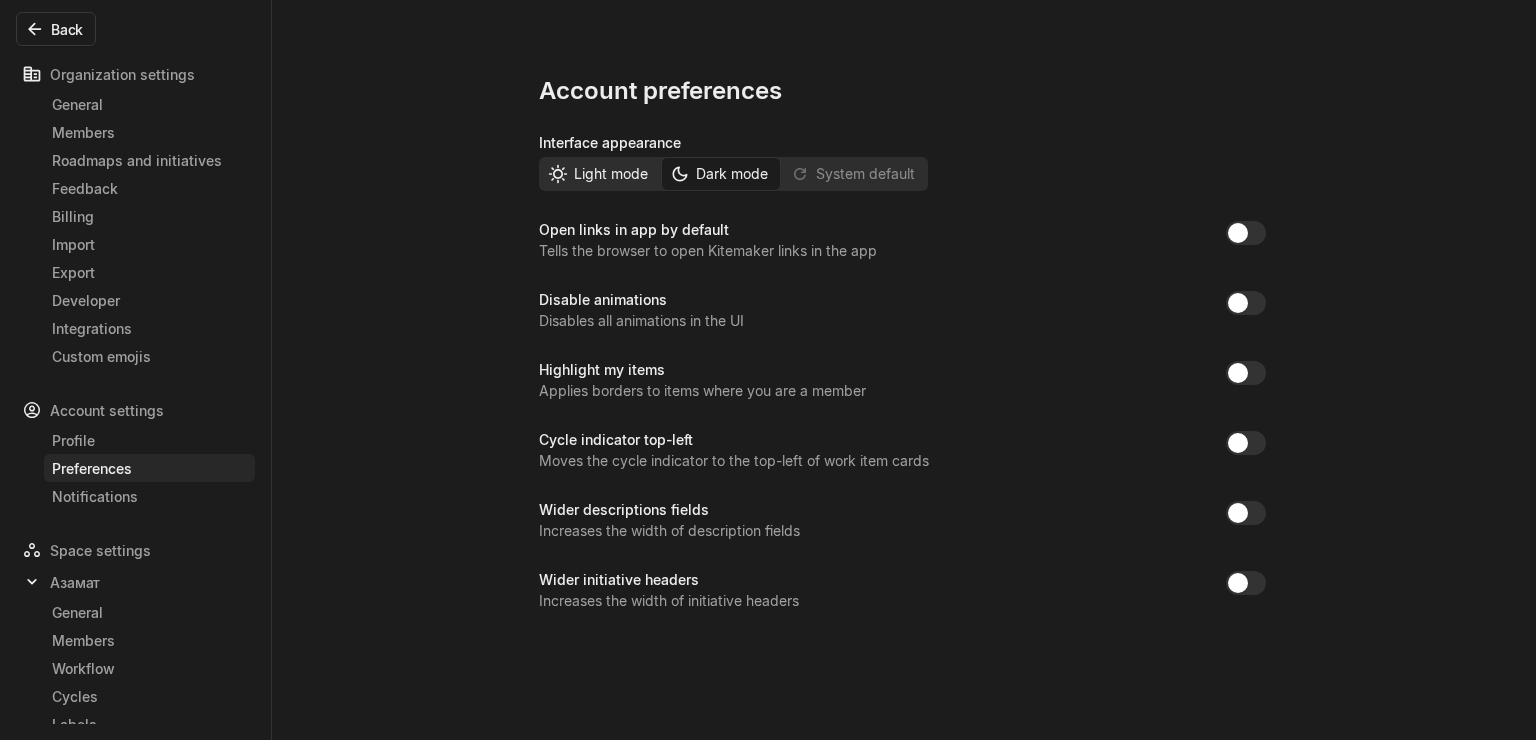 click on "Light mode" at bounding box center (608, 173) 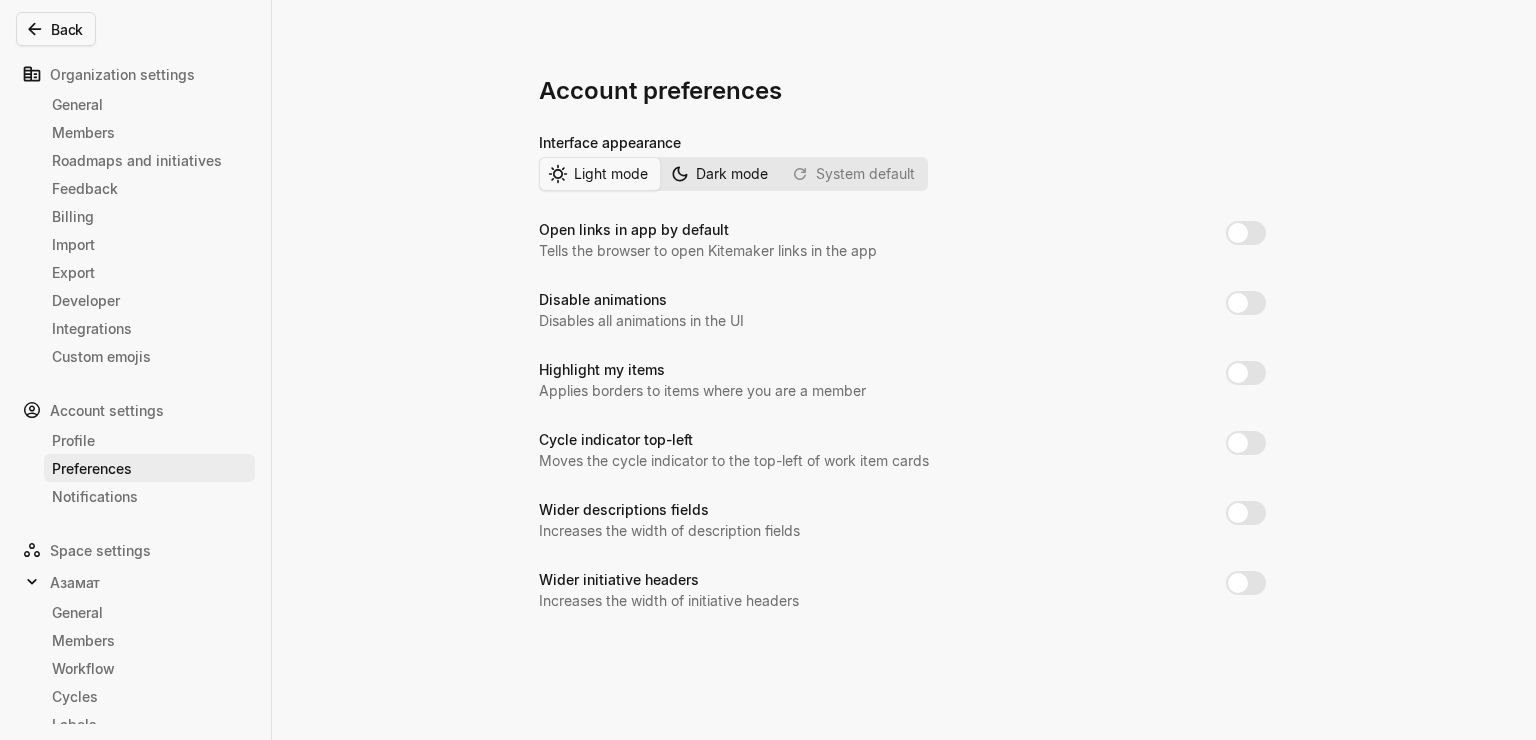 click on "Dark mode" at bounding box center [729, 173] 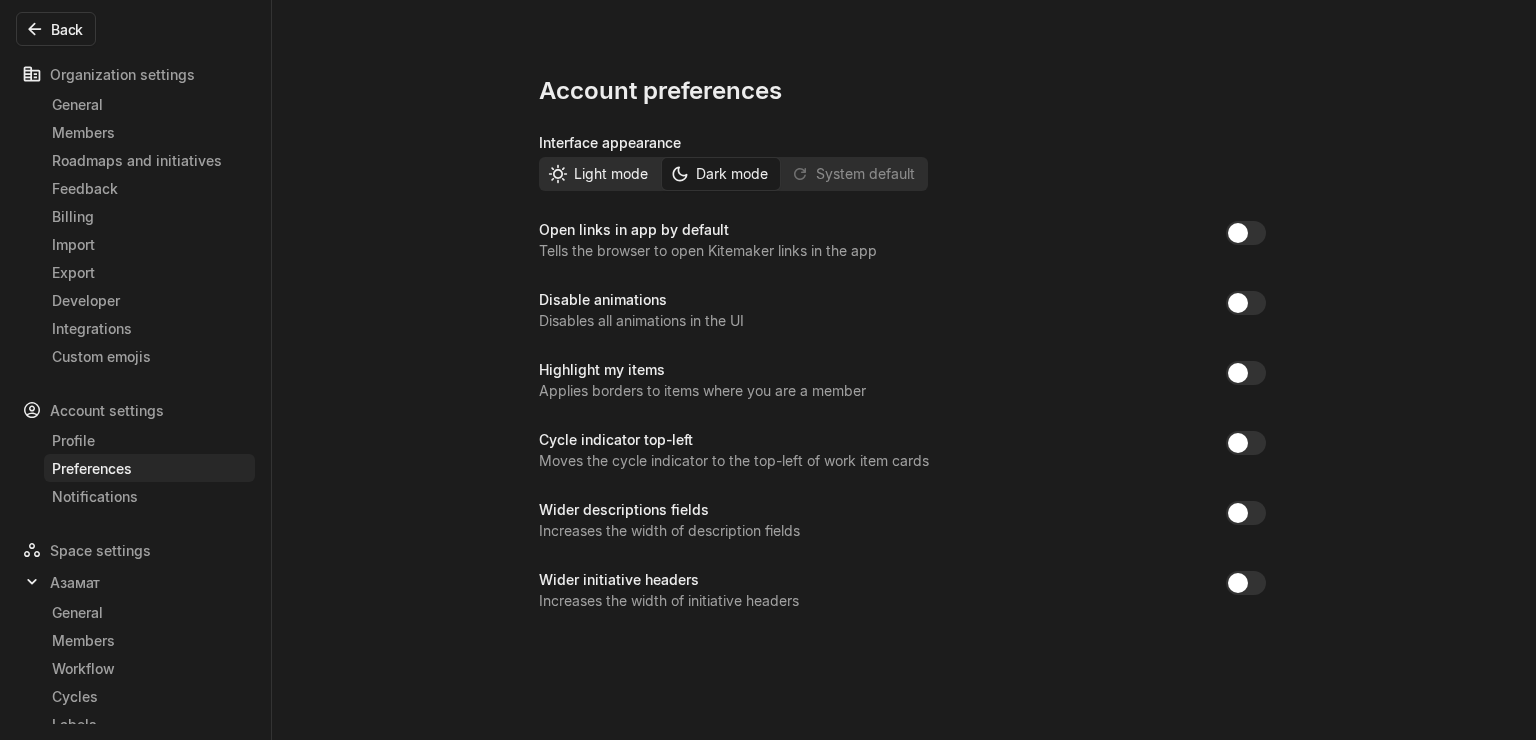 click on "Light mode" at bounding box center [608, 173] 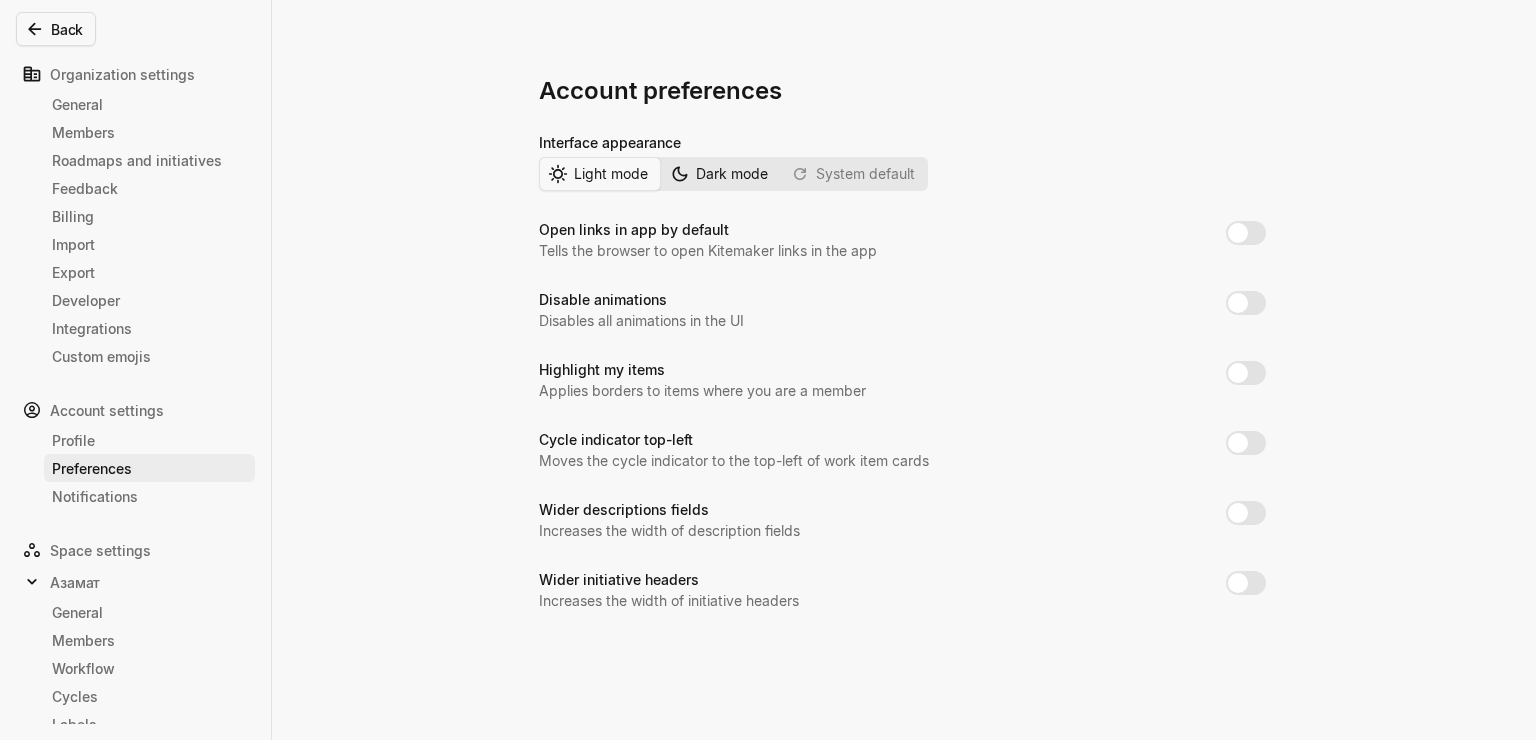 click 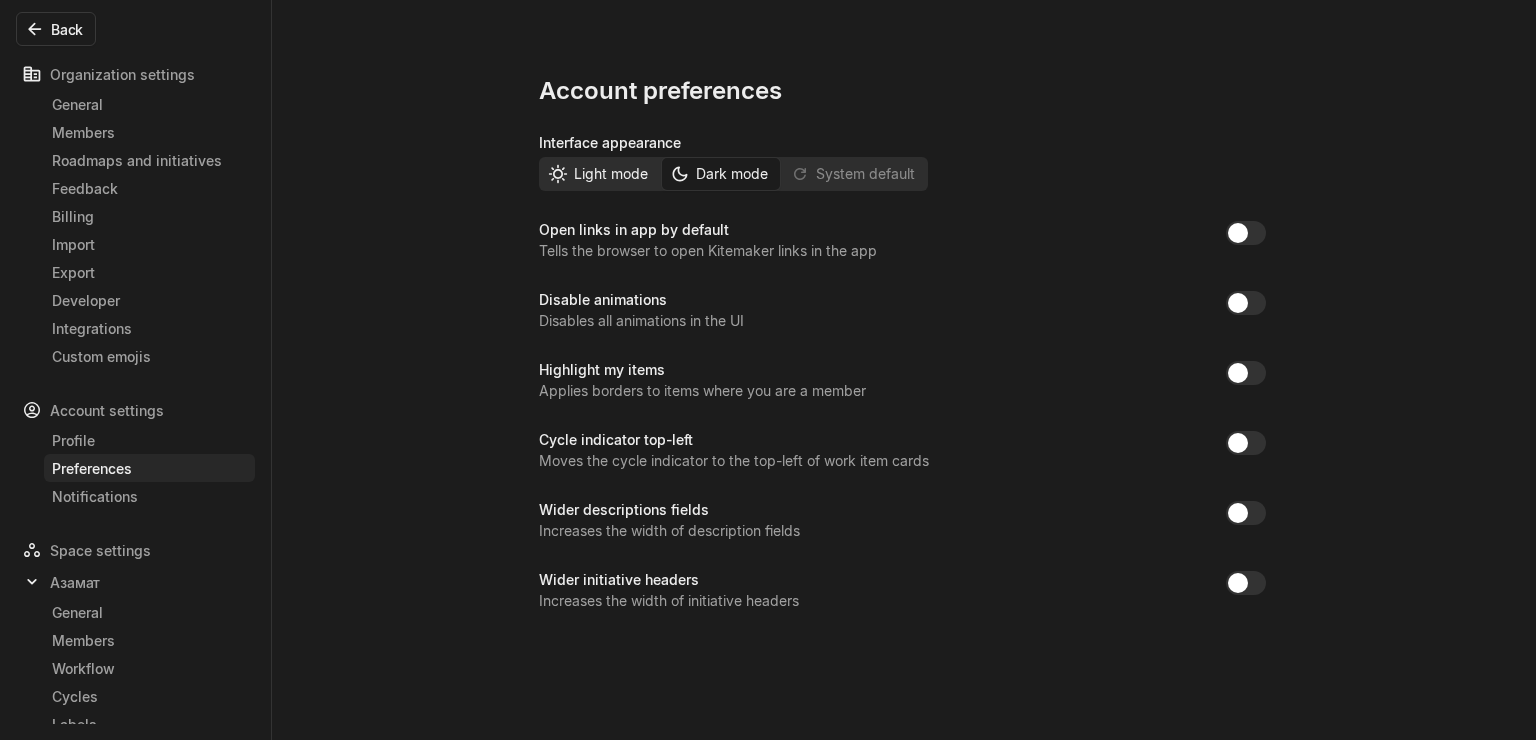 click on "Light mode" at bounding box center (600, 174) 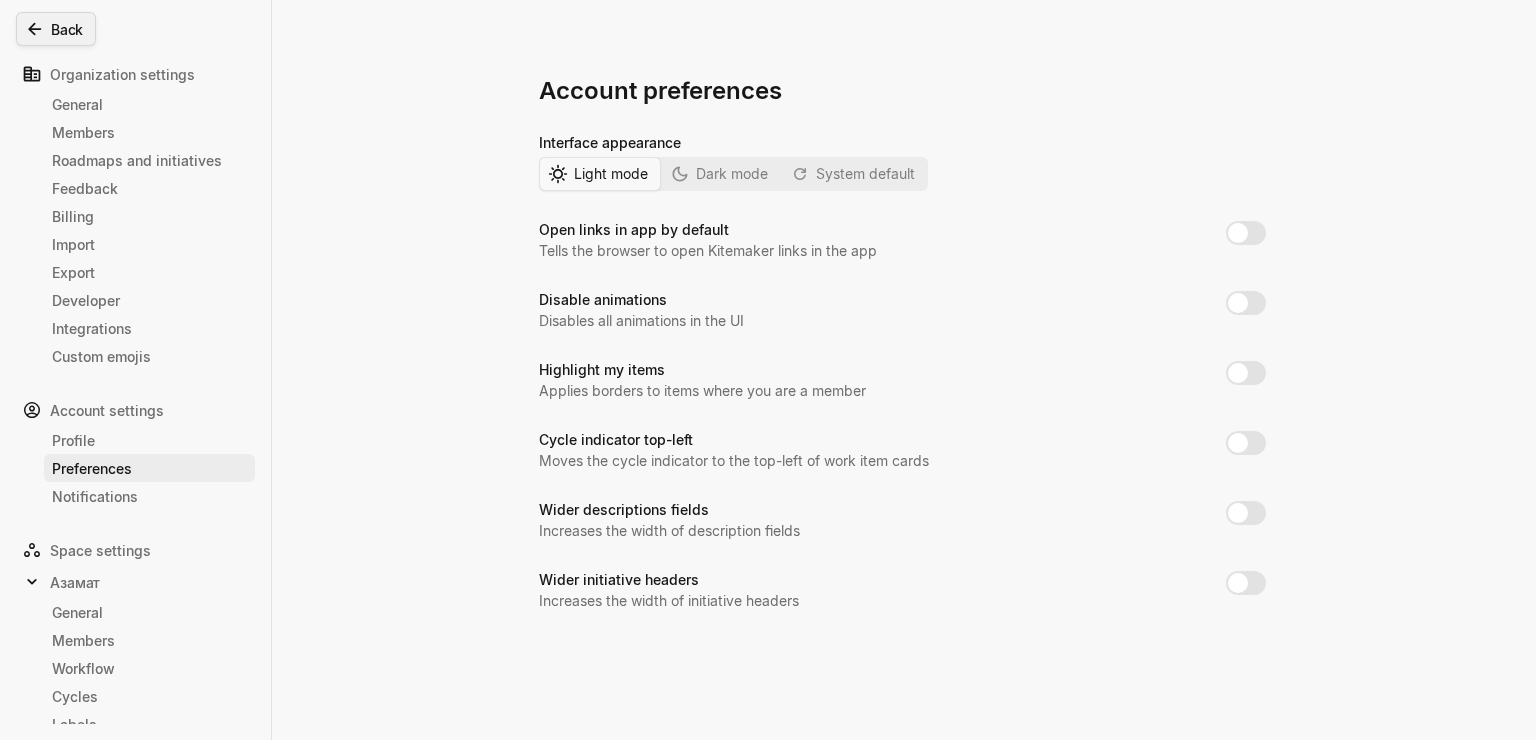 click on "Back" at bounding box center [56, 29] 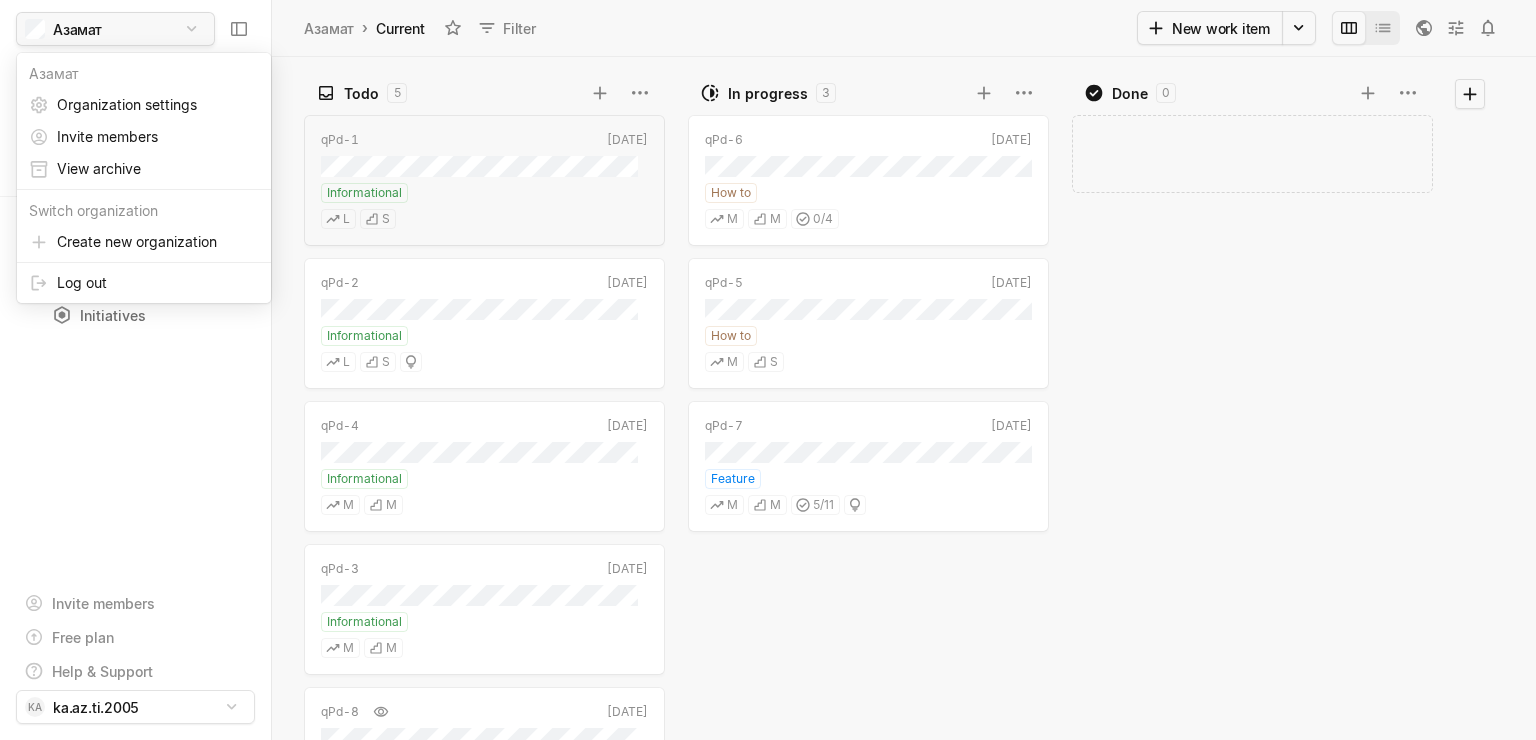 click on "Азамат Search / Updates g then u My work = Feedback g then f Spaces Азамат 1 Current g then c Initiatives g then i Invite members Free plan Help & Support KA ka.az.ti.2005 Азамат › Current Filter New work item Todo 5 qPd-1 [DATE] Informational L S qPd-2 [DATE] Informational L S qPd-4 [DATE] Informational M M qPd-3 [DATE] Informational M M qPd-8 [DATE] In progress 3 qPd-6 [DATE] How to M M 0 / 4 qPd-5 [DATE] How to M S qPd-7 [DATE] Feature M M 5 / 11 Done 0  Add  work item
Press space bar to start a drag.
When dragging you can use the arrow keys to move the item around and escape to cancel.
Some screen readers may require you to be in focus mode or to use your pass through key
Press space bar to start a drag.
When dragging you can use the arrow keys to move the item around and escape to cancel.
Some screen readers may require you to be in focus mode or to use your pass through key
Азамат Organization settings Invite members View archive Log out" at bounding box center [768, 370] 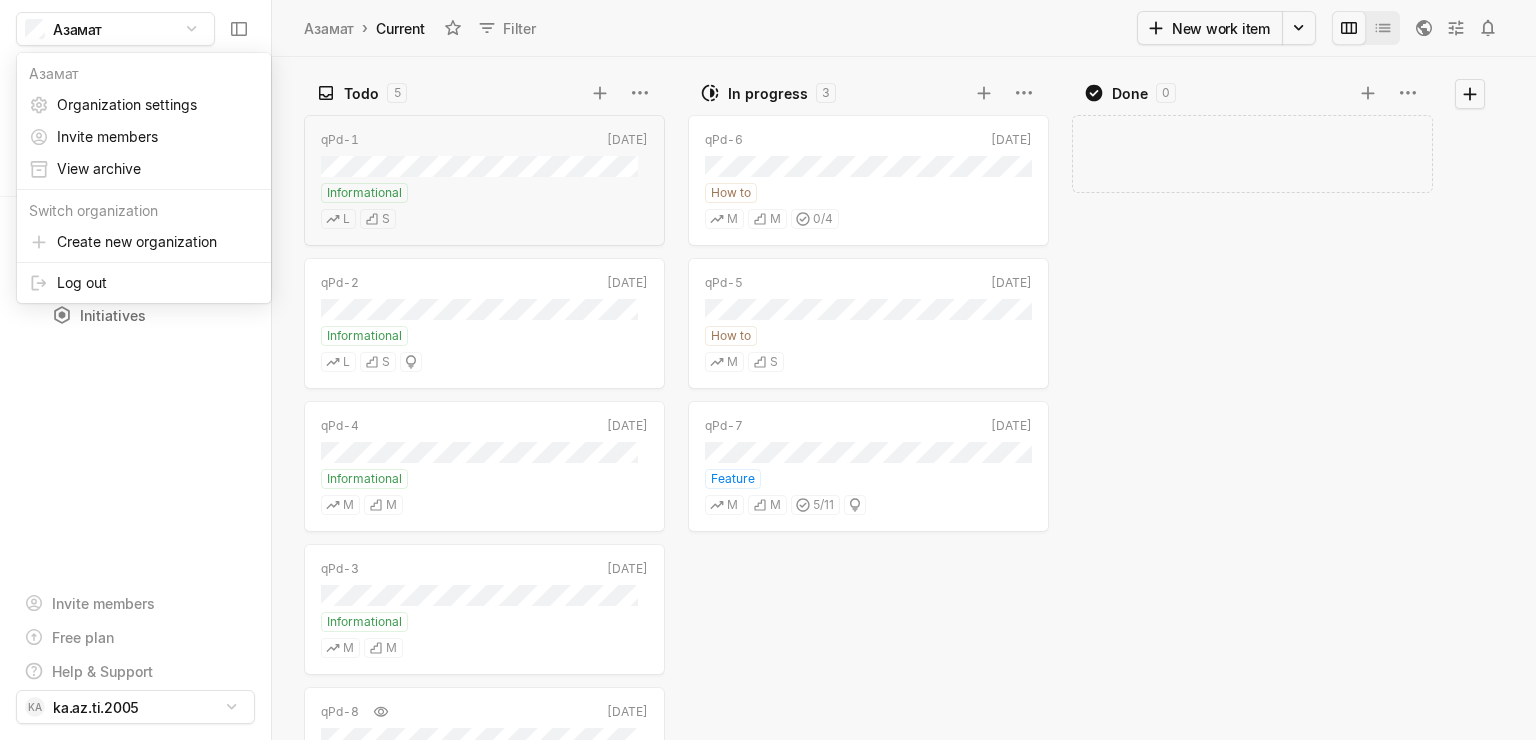 click on "Азамат Search / Updates g then u My work = Feedback g then f Spaces Азамат 1 Current g then c Initiatives g then i Invite members Free plan Help & Support KA ka.az.ti.2005 Азамат › Current Filter New work item Todo 5 qPd-1 [DATE] Informational L S qPd-2 [DATE] Informational L S qPd-4 [DATE] Informational M M qPd-3 [DATE] Informational M M qPd-8 [DATE] In progress 3 qPd-6 [DATE] How to M M 0 / 4 qPd-5 [DATE] How to M S qPd-7 [DATE] Feature M M 5 / 11 Done 0  Add  work item
Press space bar to start a drag.
When dragging you can use the arrow keys to move the item around and escape to cancel.
Some screen readers may require you to be in focus mode or to use your pass through key
Press space bar to start a drag.
When dragging you can use the arrow keys to move the item around and escape to cancel.
Some screen readers may require you to be in focus mode or to use your pass through key
Азамат Organization settings Invite members View archive Log out" at bounding box center (768, 370) 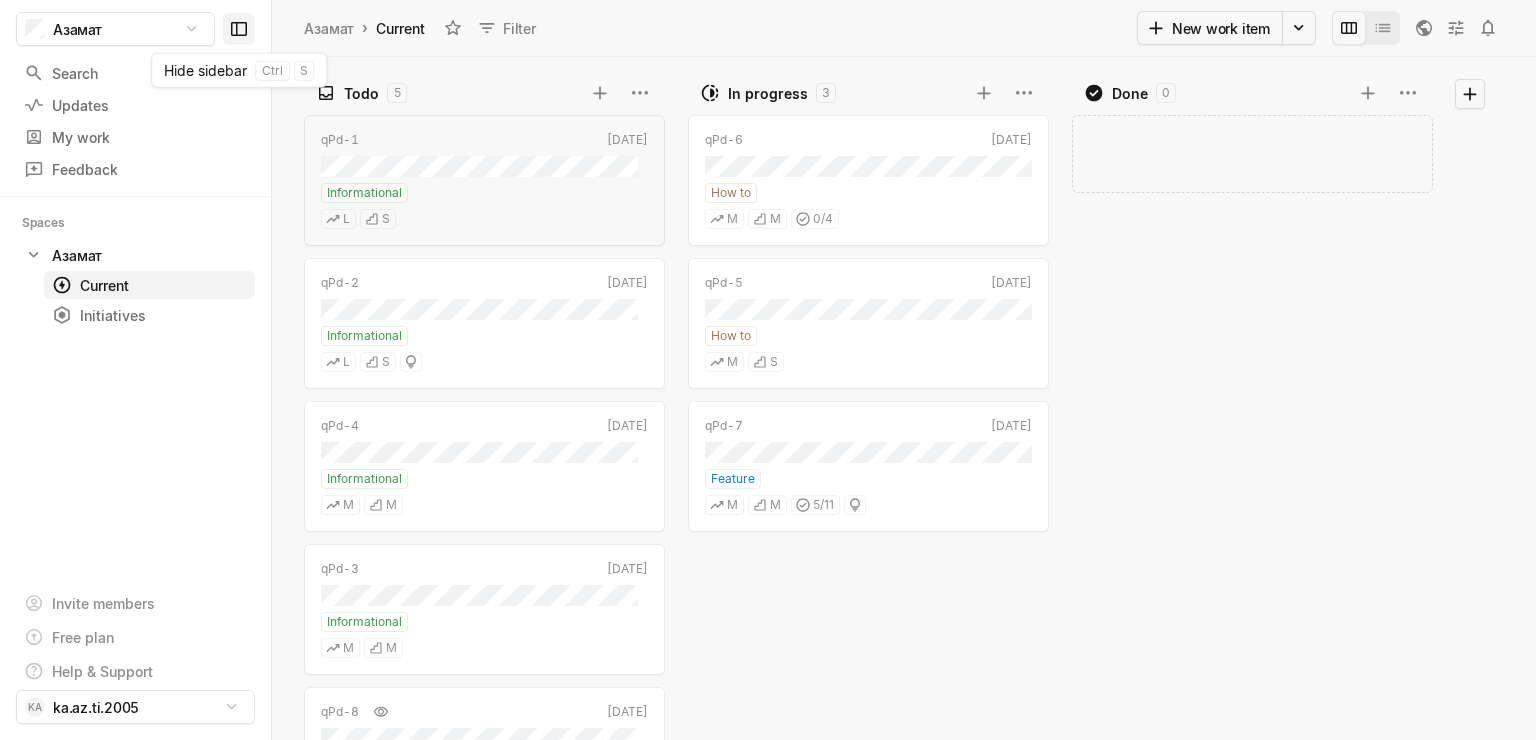 click at bounding box center (239, 29) 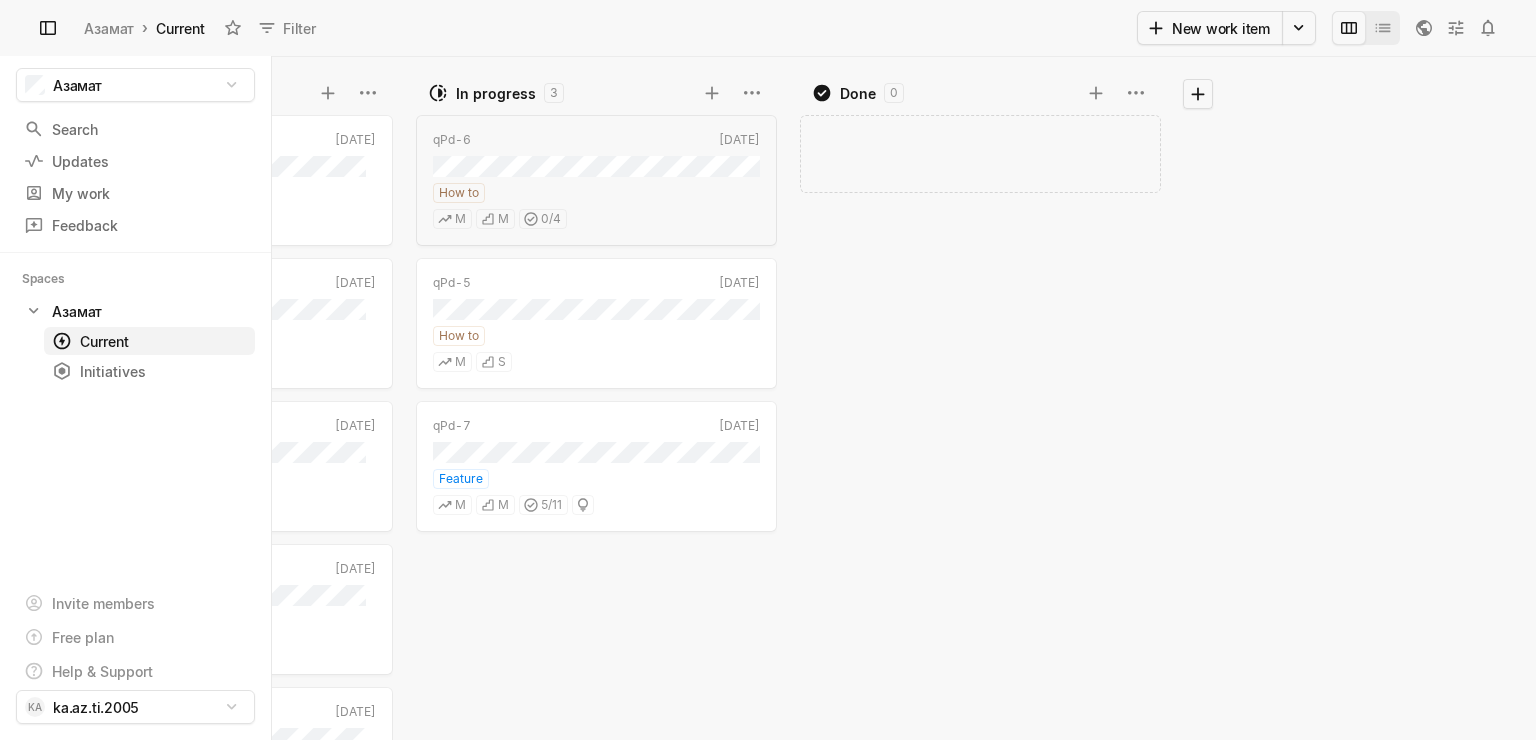 click on "Todo 5 qPd-1 [DATE] Informational L S qPd-2 [DATE] Informational L S qPd-4 [DATE] Informational M M qPd-3 [DATE] Informational M M qPd-8 [DATE] In progress 3 qPd-6 [DATE] How to M M 0 / 4 qPd-5 [DATE] How to M S qPd-7 [DATE] Feature M M 5 / 11 Done 0  Add  work item" at bounding box center [768, 398] 